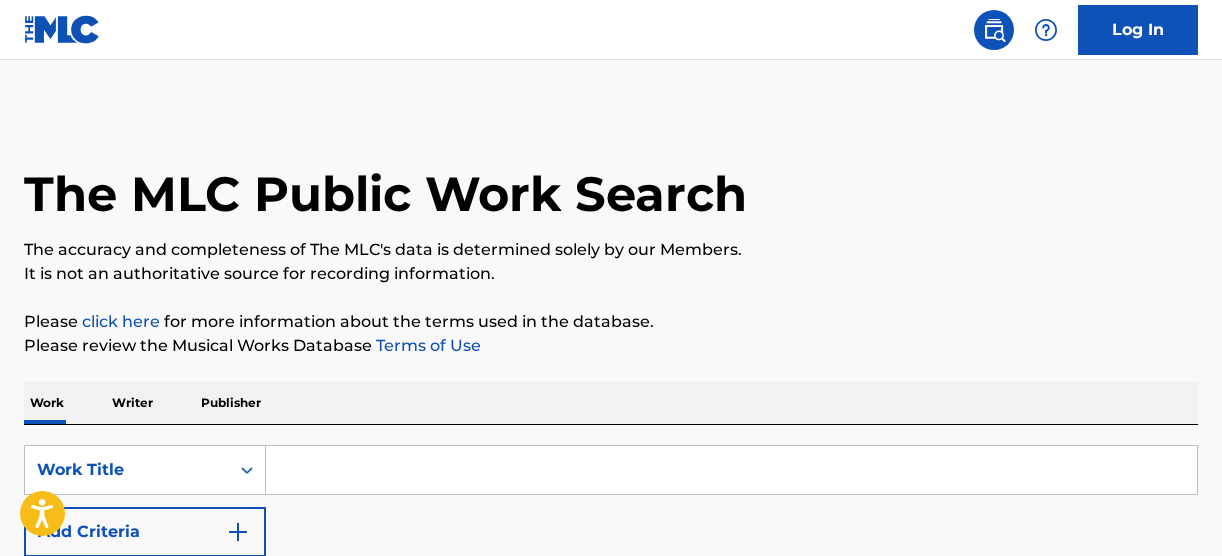 scroll, scrollTop: 240, scrollLeft: 0, axis: vertical 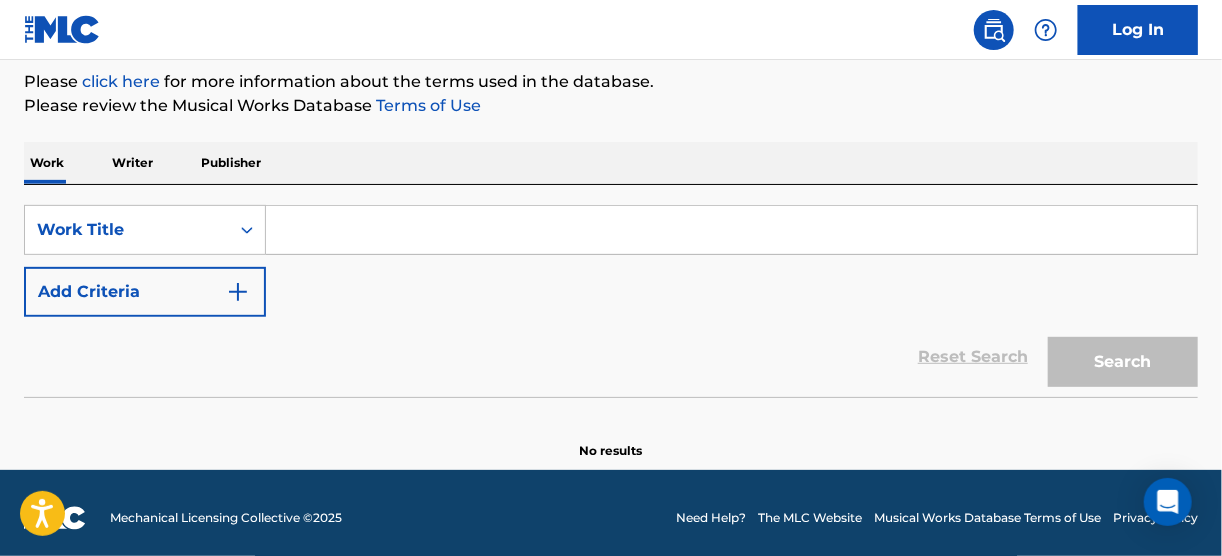 click at bounding box center [238, 292] 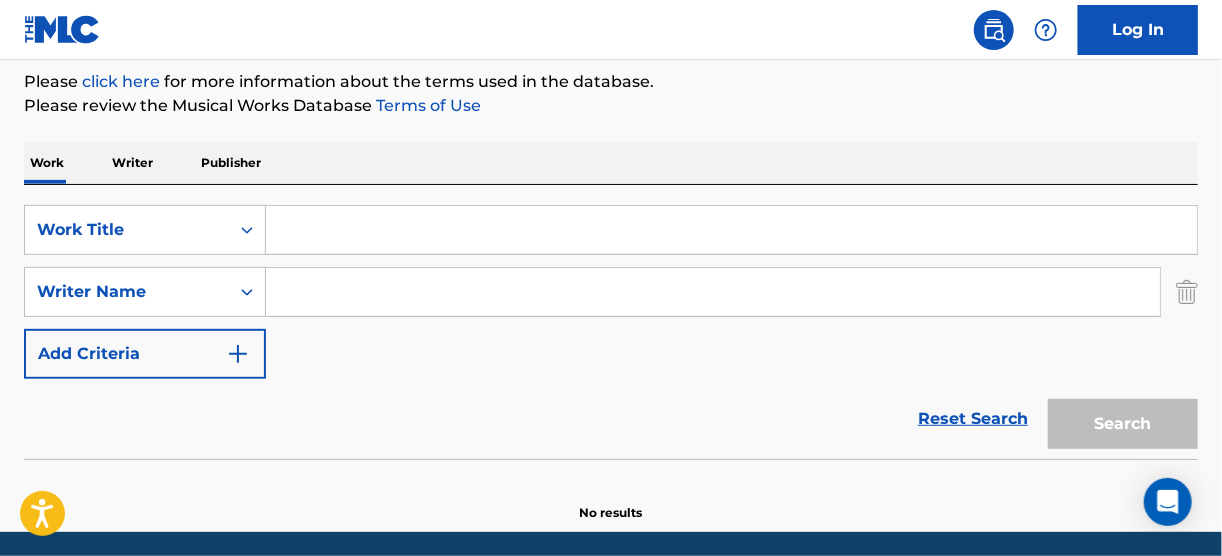 click at bounding box center [731, 230] 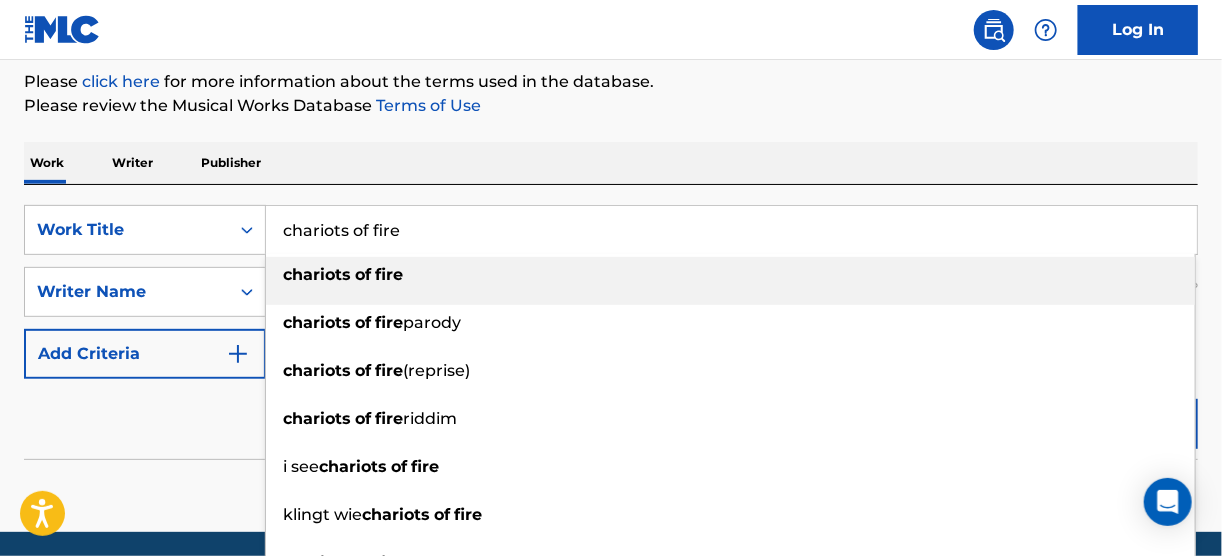 type on "chariots of fire" 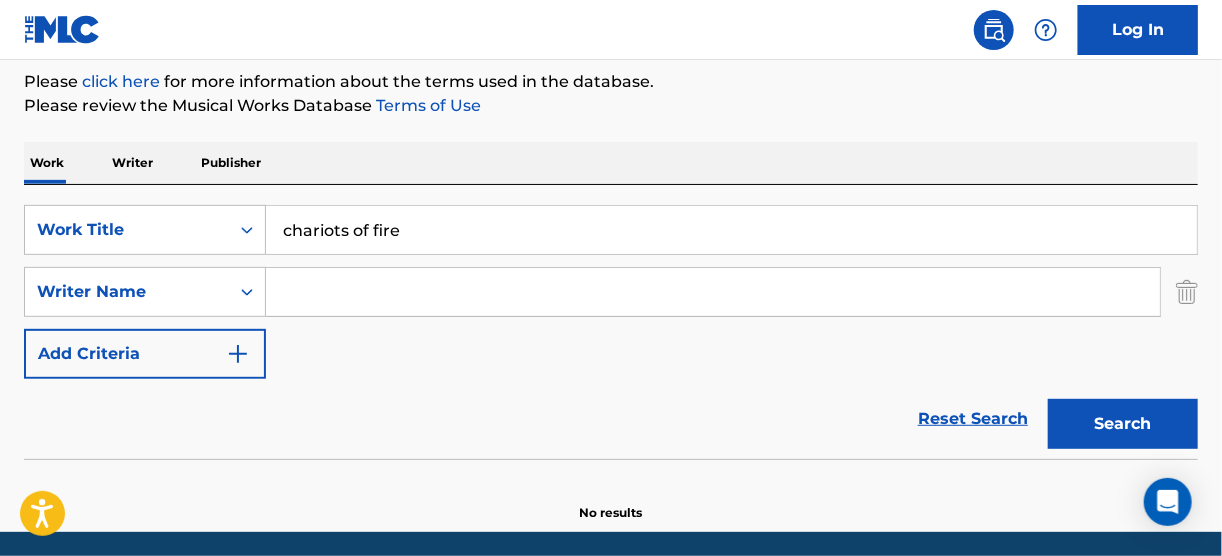 click on "Search" at bounding box center (1123, 424) 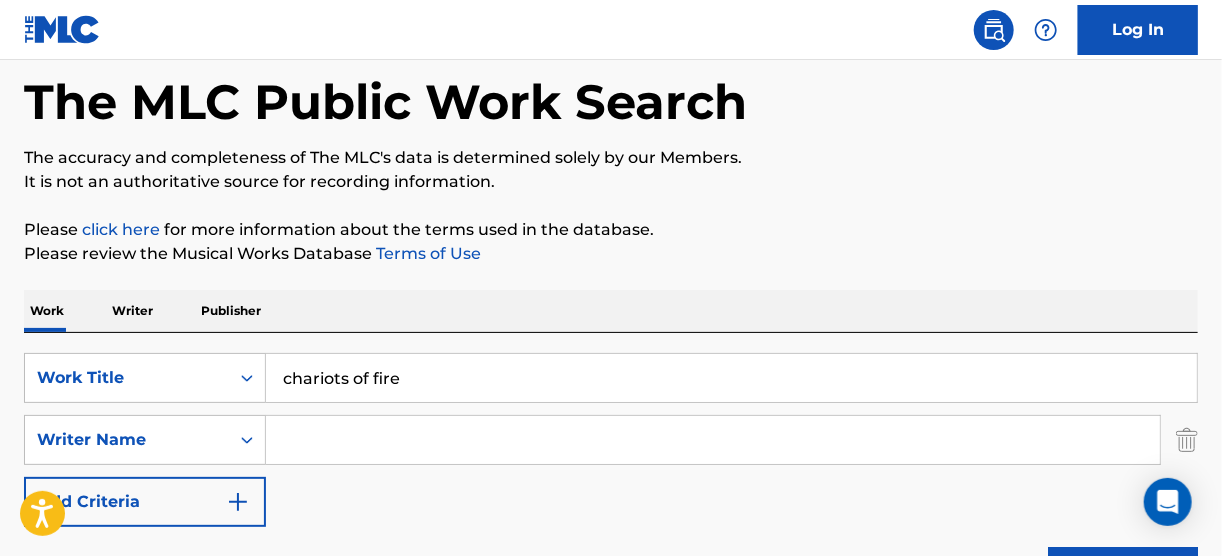 scroll, scrollTop: 320, scrollLeft: 0, axis: vertical 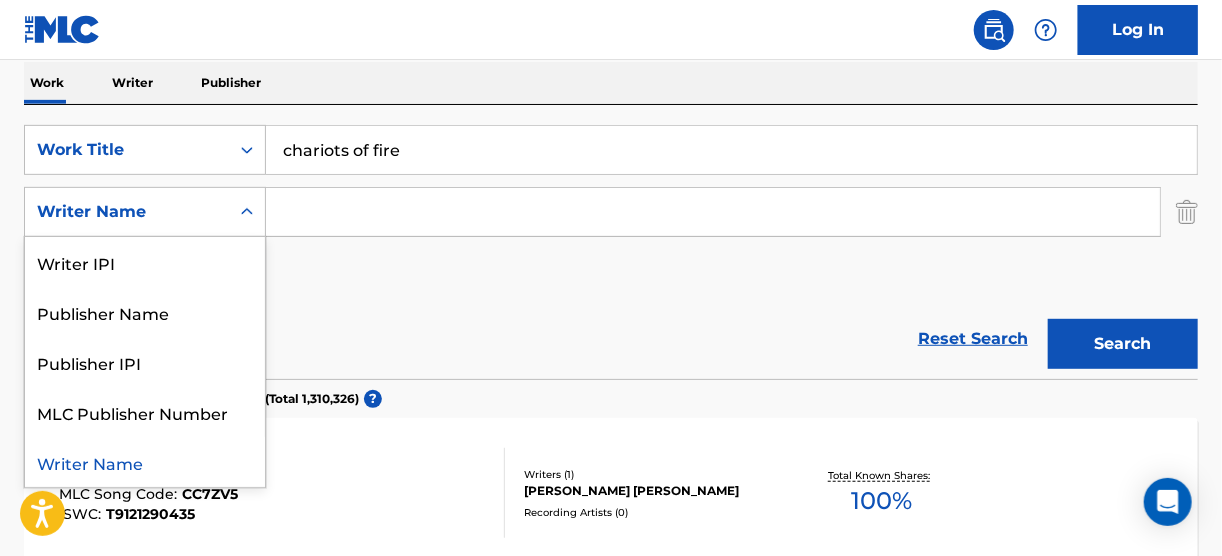 click 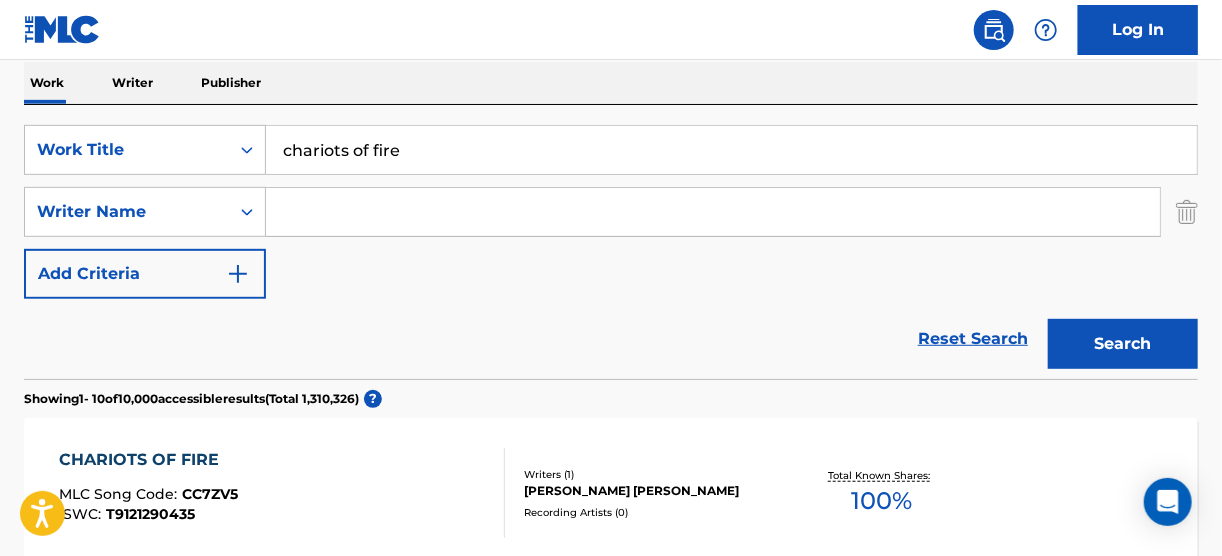 scroll, scrollTop: 160, scrollLeft: 0, axis: vertical 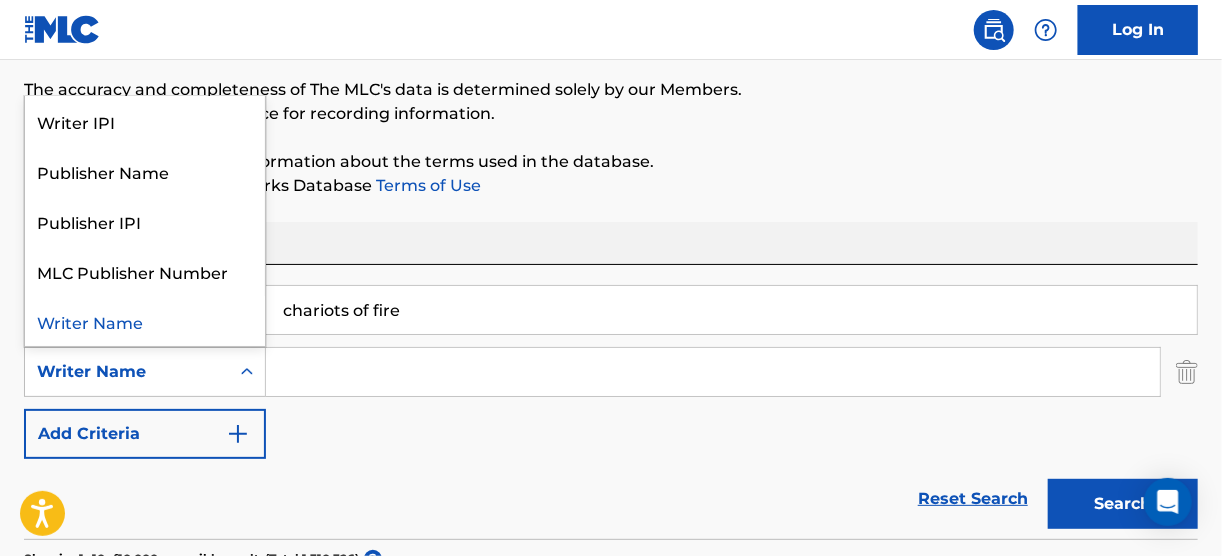 click 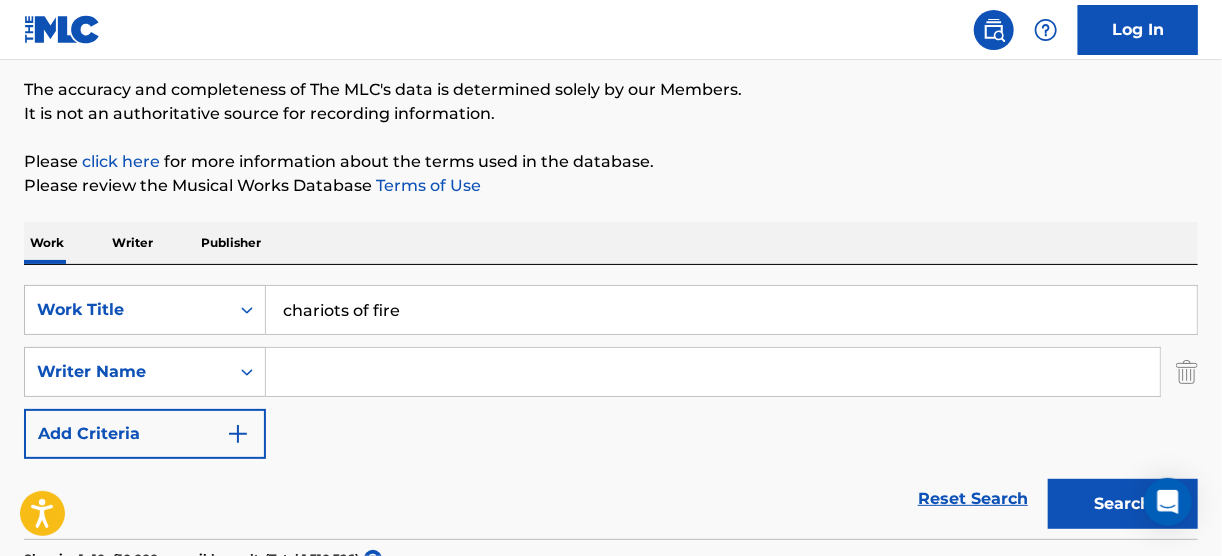 click on "SearchWithCriteriaf1110fa4-0c3e-4de4-a3a7-733861d64af9 Work Title chariots of fire SearchWithCriteriad6552bf8-a431-43ad-af5b-213ecb1120ba Writer Name Add Criteria" at bounding box center (611, 372) 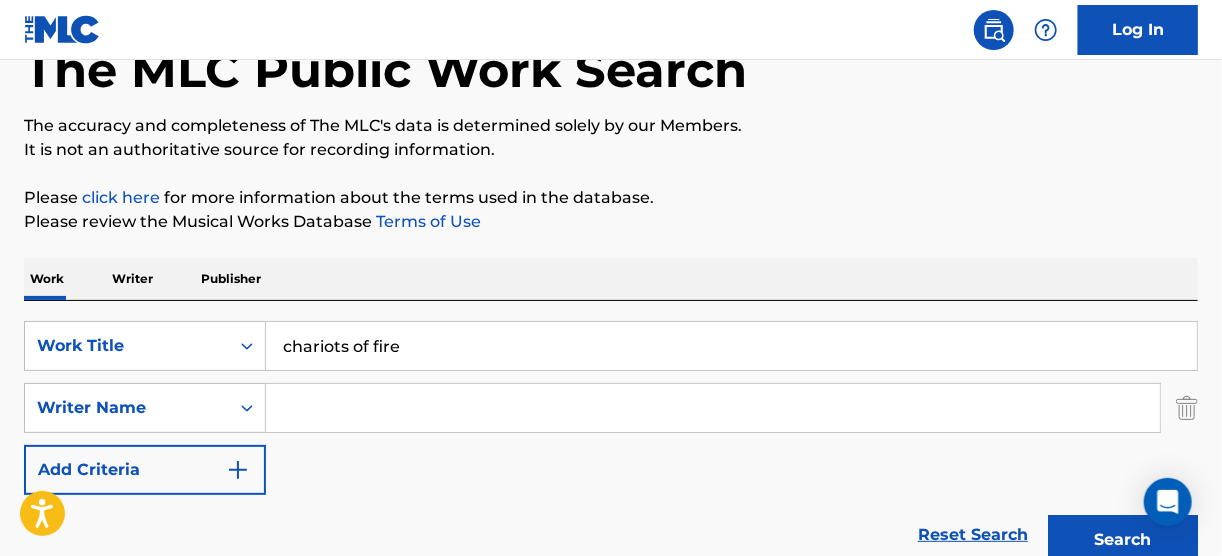 scroll, scrollTop: 160, scrollLeft: 0, axis: vertical 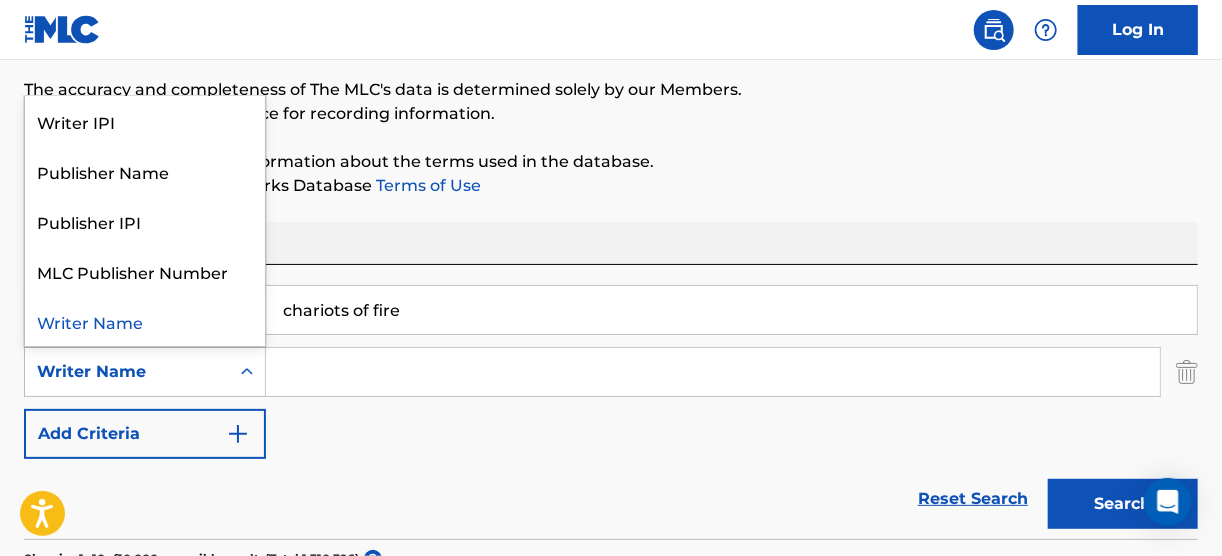 click 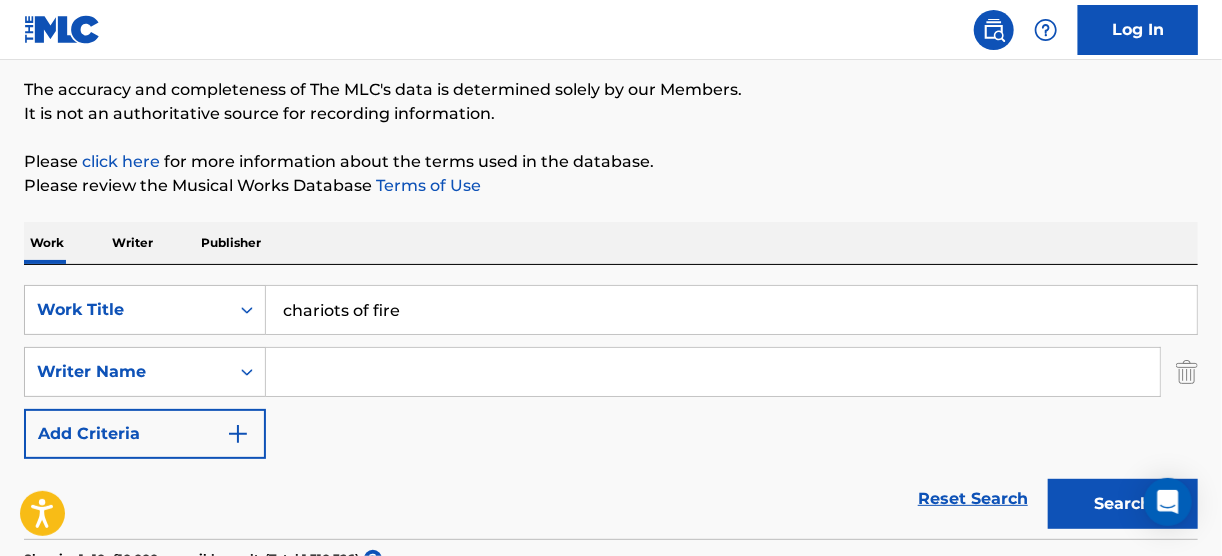 click at bounding box center (713, 372) 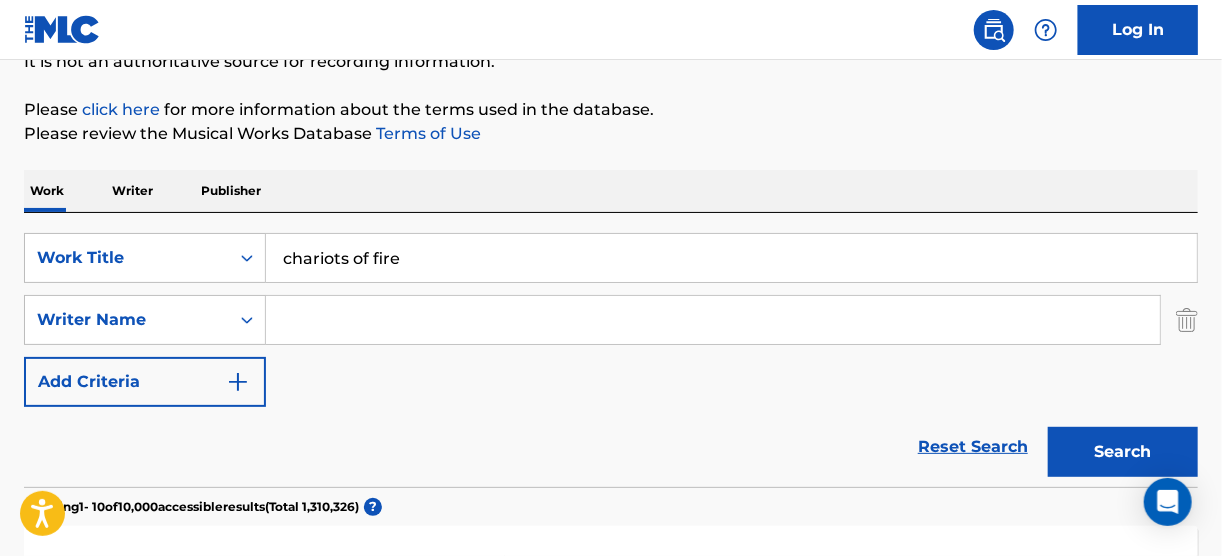 scroll, scrollTop: 240, scrollLeft: 0, axis: vertical 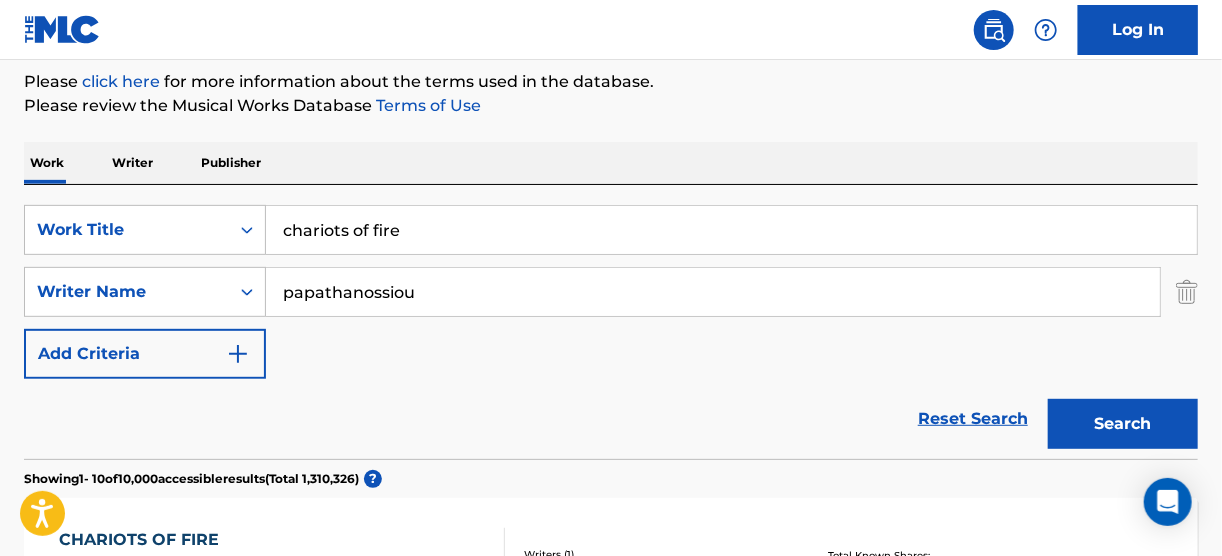 click on "Search" at bounding box center (1123, 424) 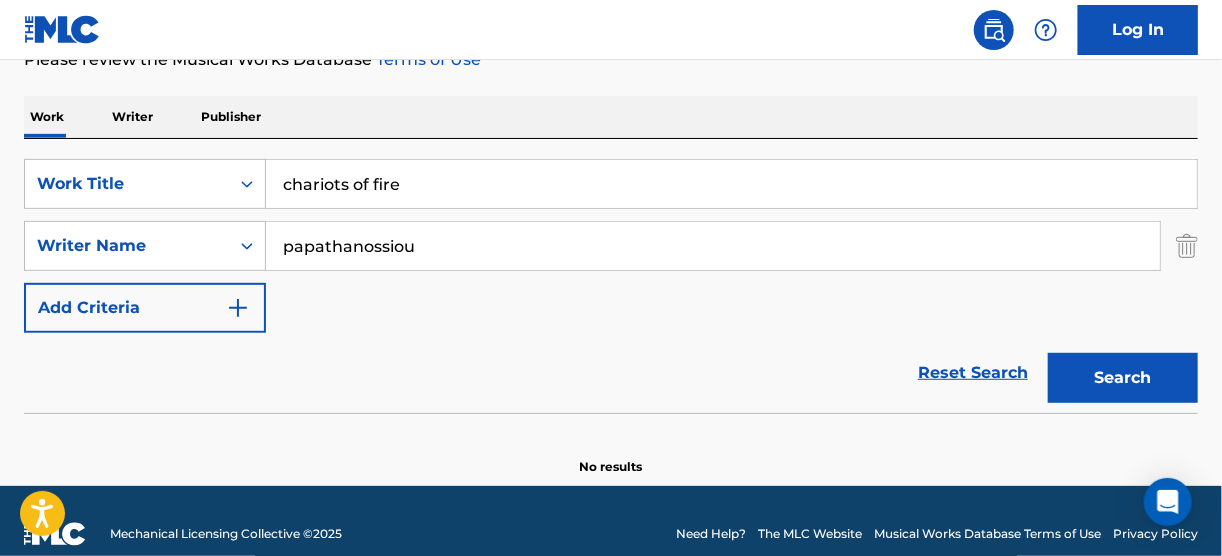 scroll, scrollTop: 311, scrollLeft: 0, axis: vertical 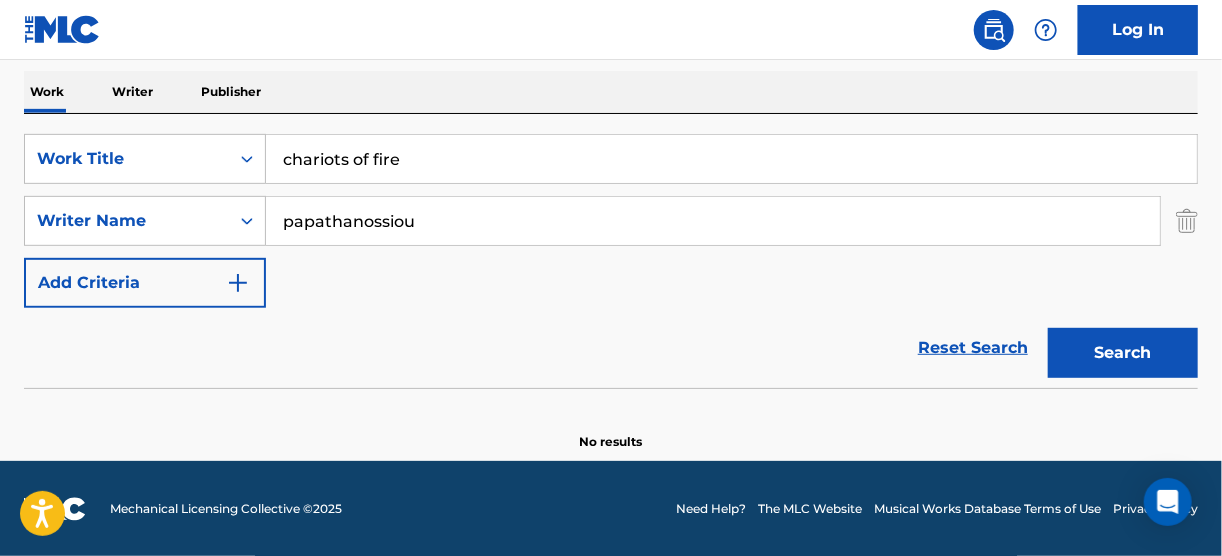 click on "papathanossiou" at bounding box center (713, 221) 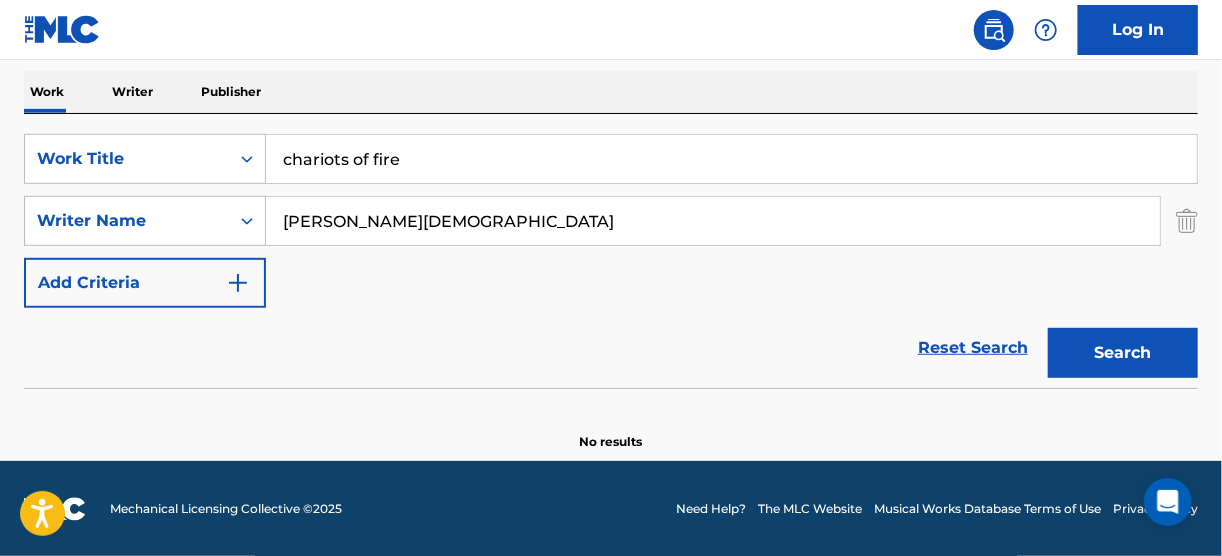 type on "[PERSON_NAME][DEMOGRAPHIC_DATA]" 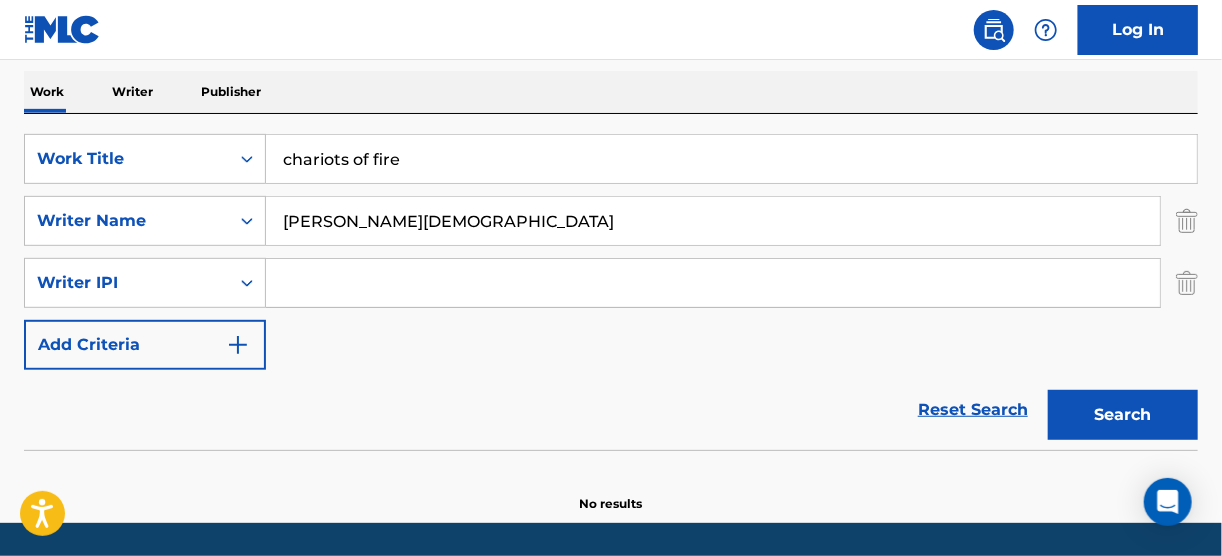 click on "Search" at bounding box center (1123, 415) 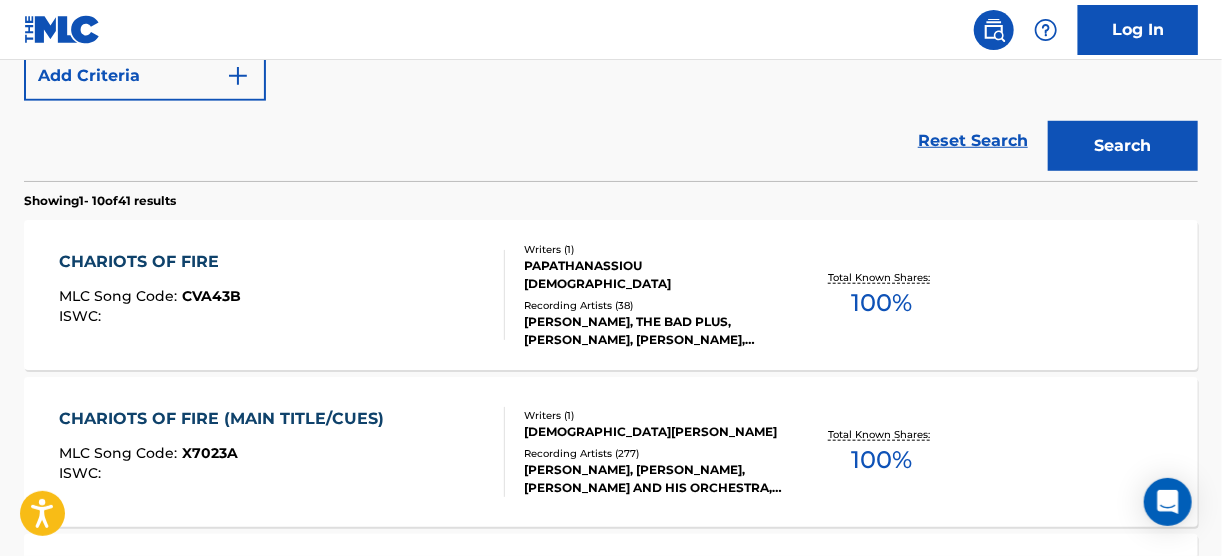 scroll, scrollTop: 631, scrollLeft: 0, axis: vertical 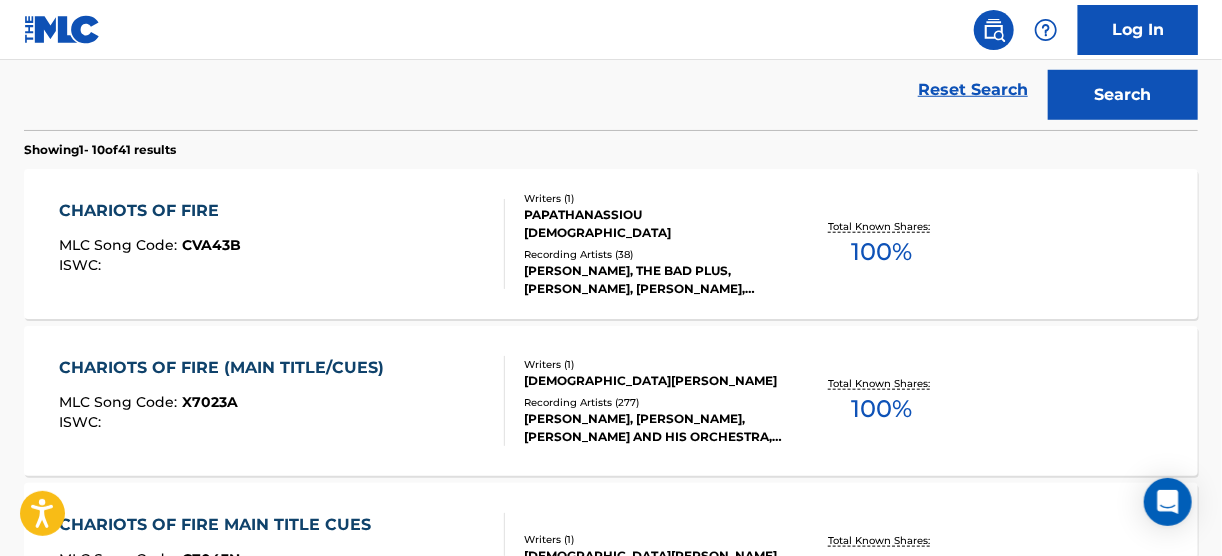 click on "CHARIOTS OF FIRE" at bounding box center (150, 211) 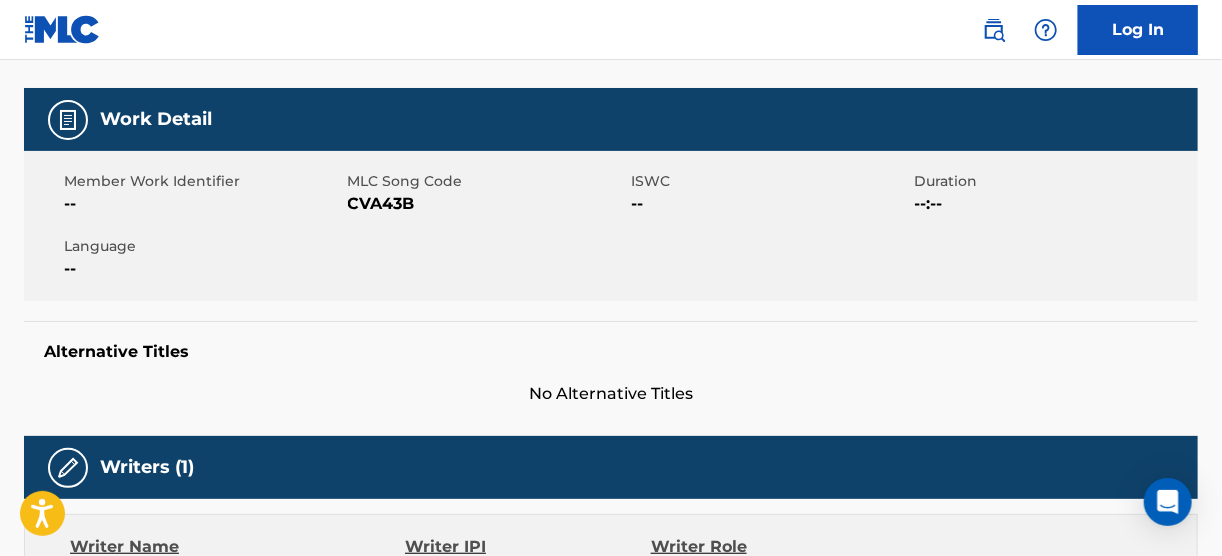 scroll, scrollTop: 0, scrollLeft: 0, axis: both 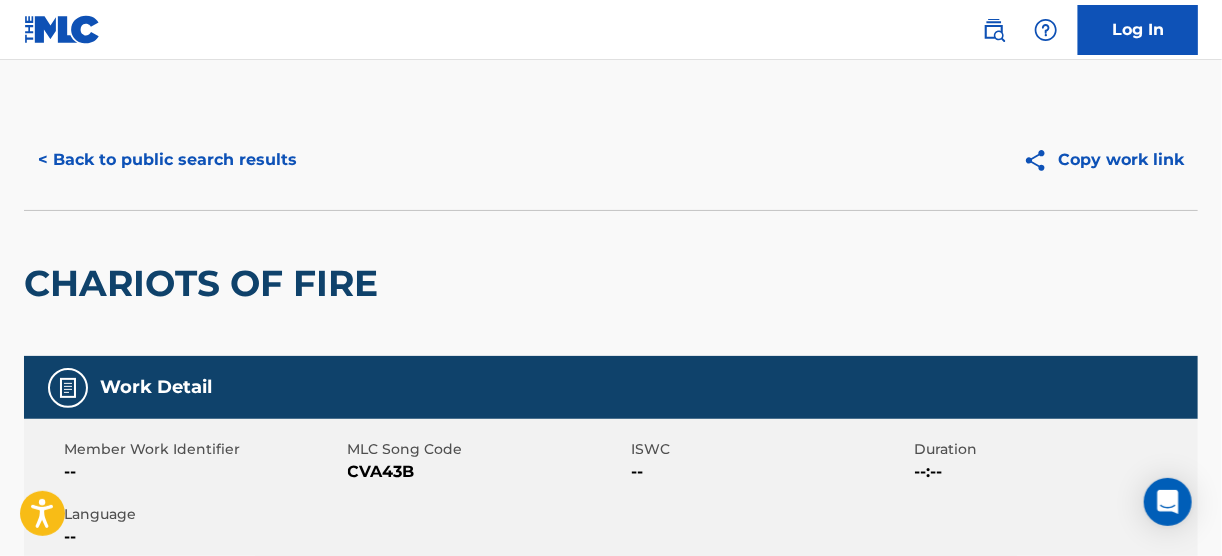 click on "< Back to public search results" at bounding box center [167, 160] 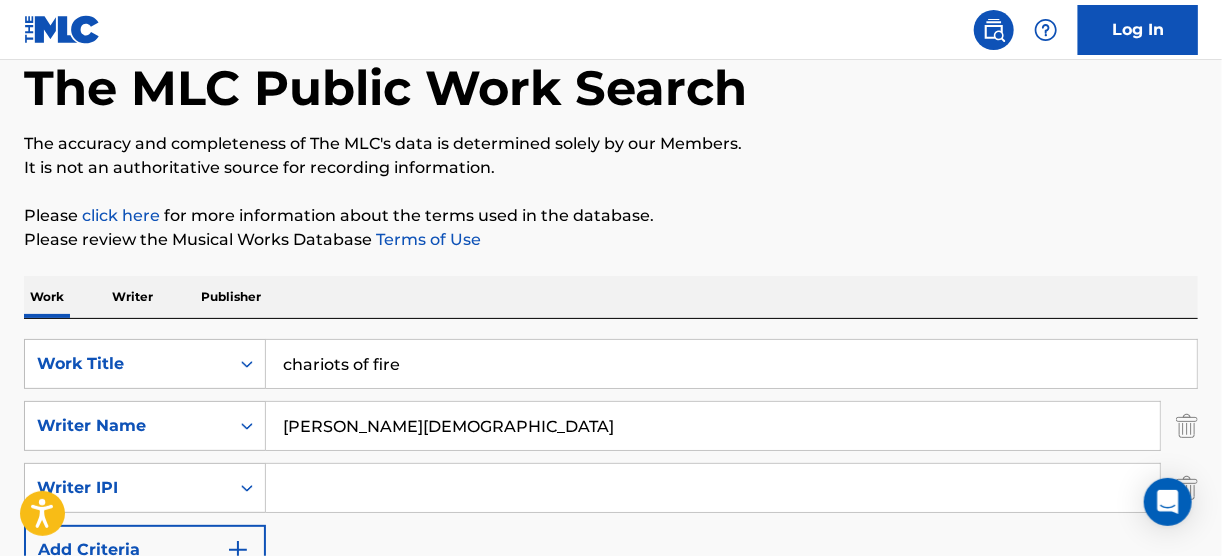 scroll, scrollTop: 240, scrollLeft: 0, axis: vertical 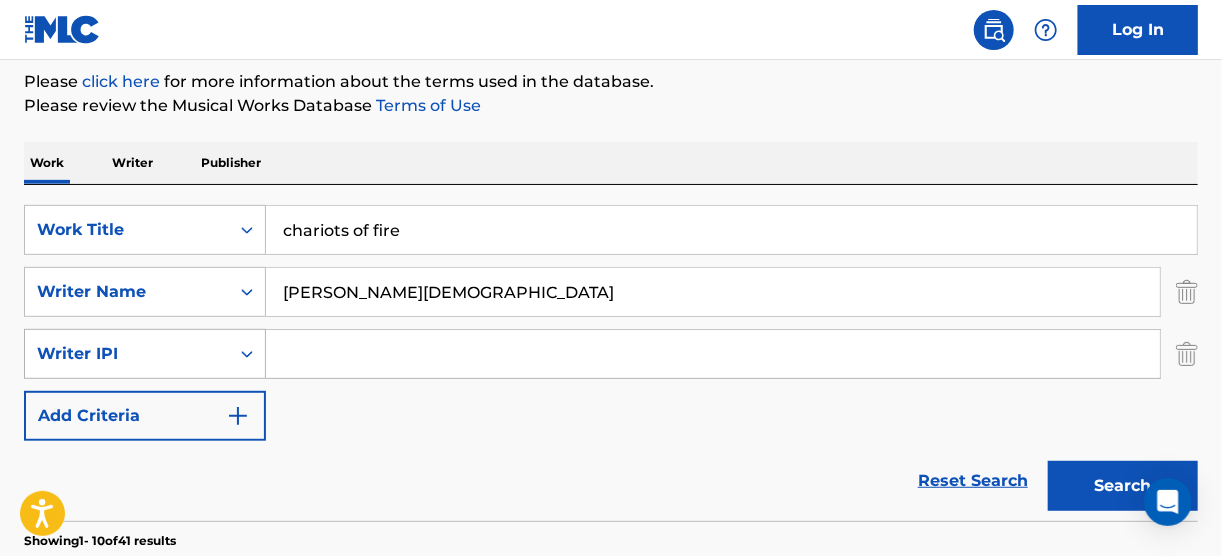 click 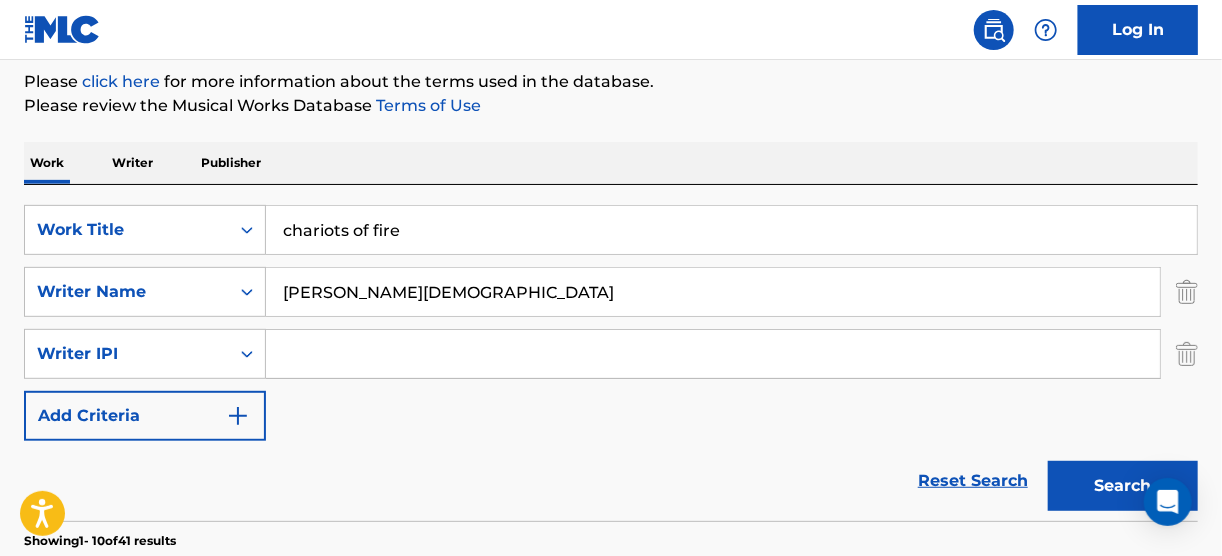 click 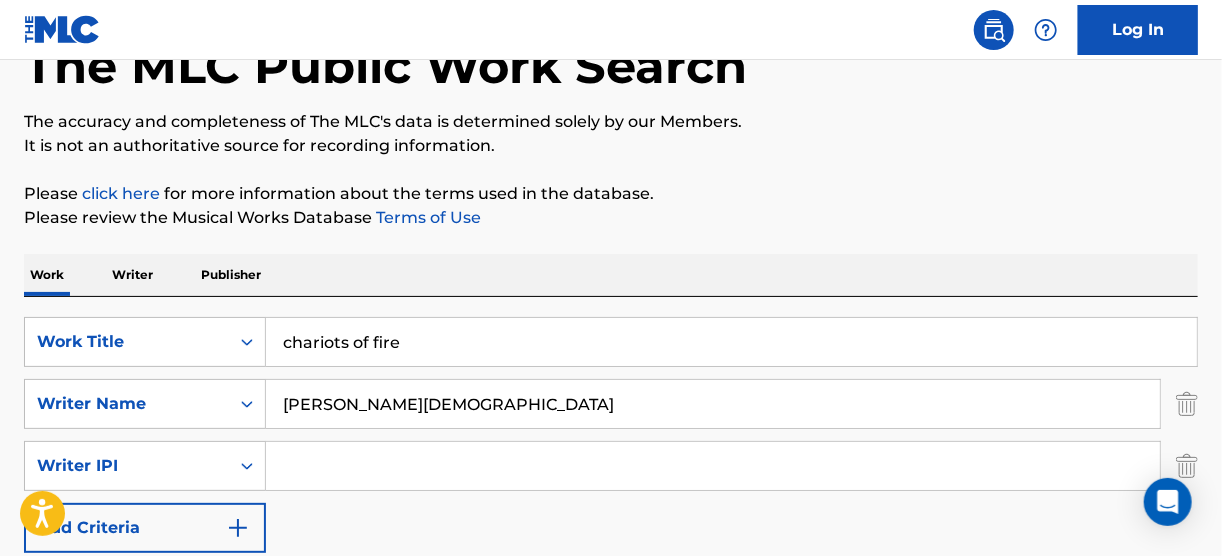 scroll, scrollTop: 0, scrollLeft: 0, axis: both 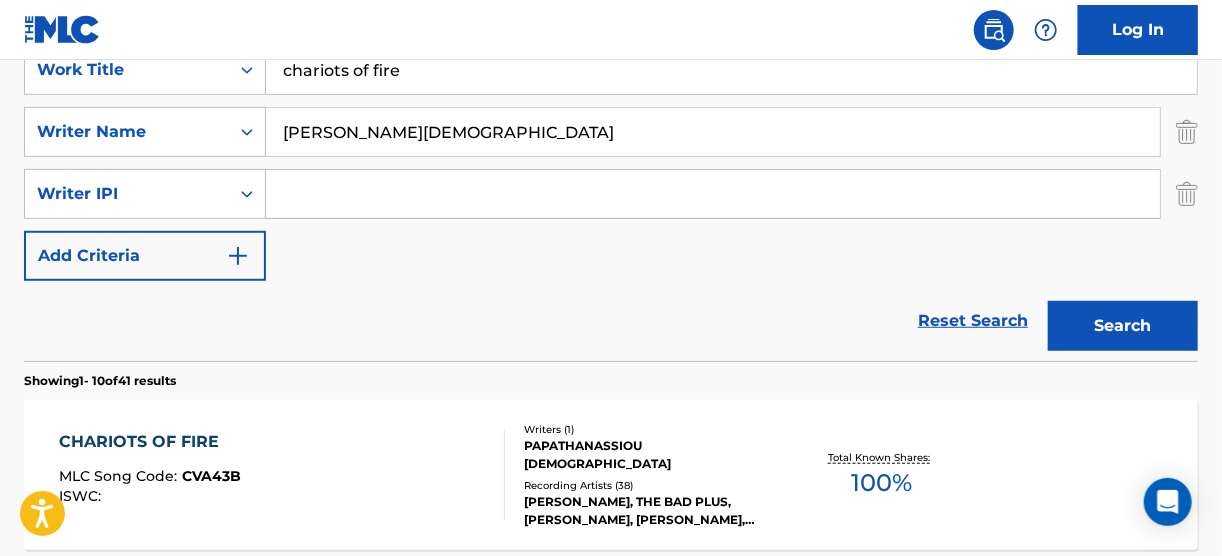 click at bounding box center (238, 256) 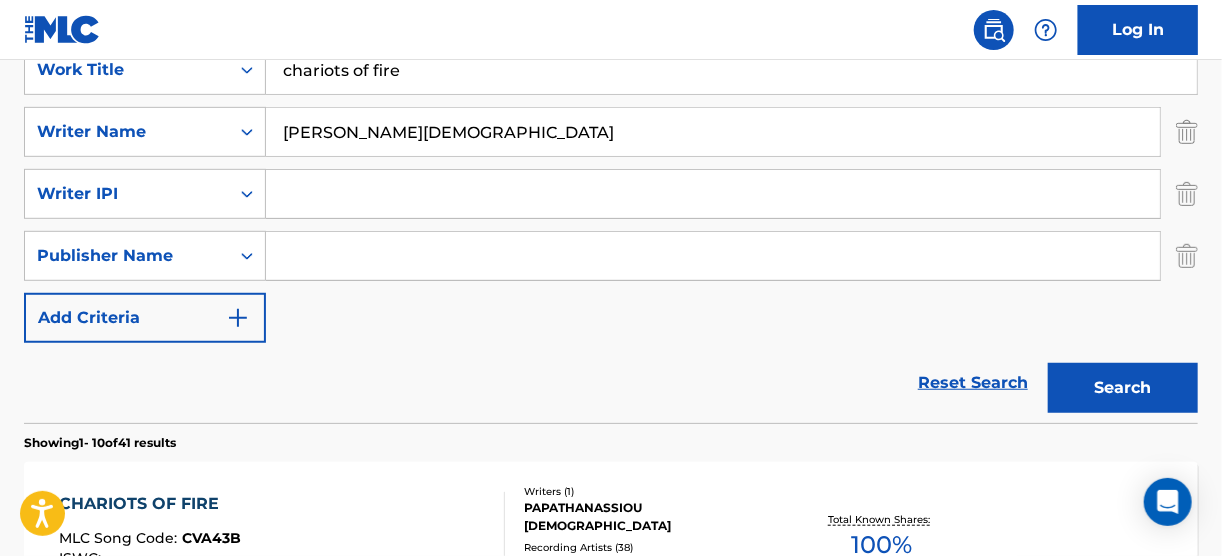 click at bounding box center [238, 318] 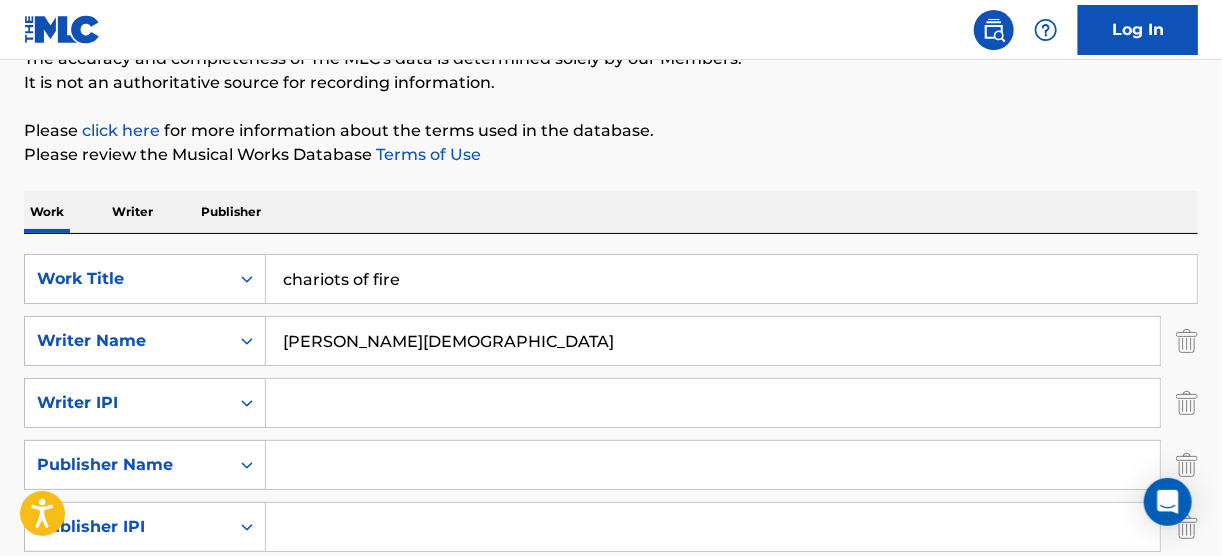 scroll, scrollTop: 240, scrollLeft: 0, axis: vertical 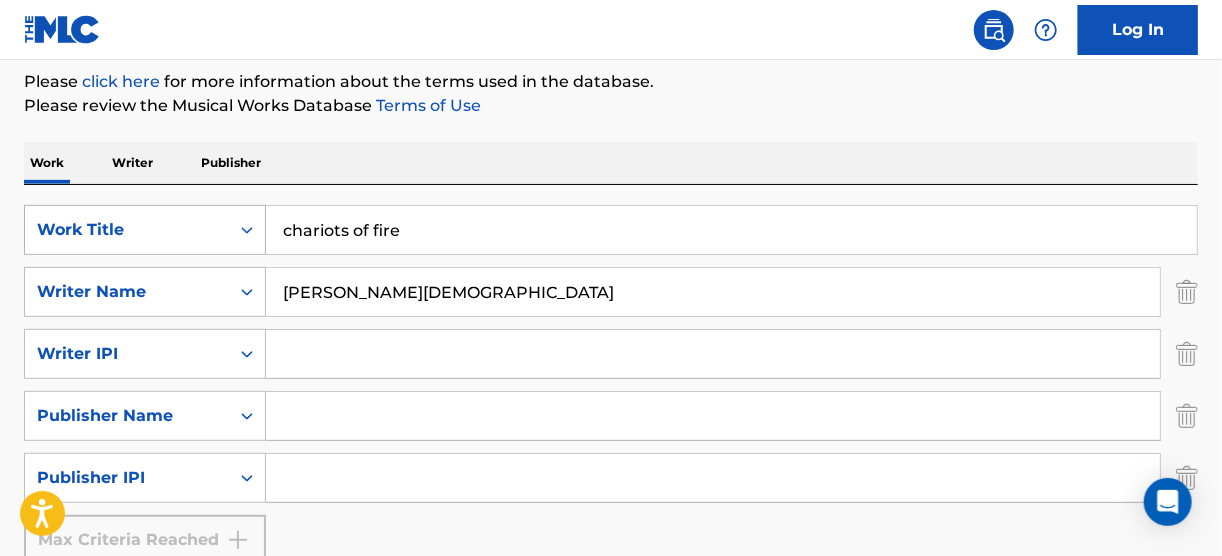 drag, startPoint x: 432, startPoint y: 229, endPoint x: 212, endPoint y: 250, distance: 221 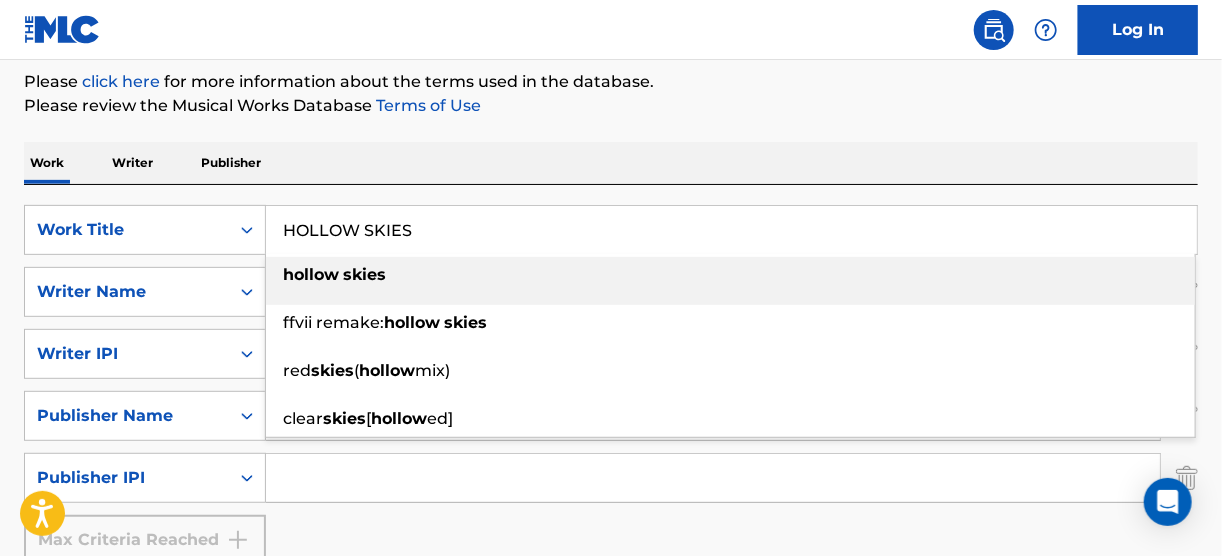 click on "hollow" at bounding box center [311, 274] 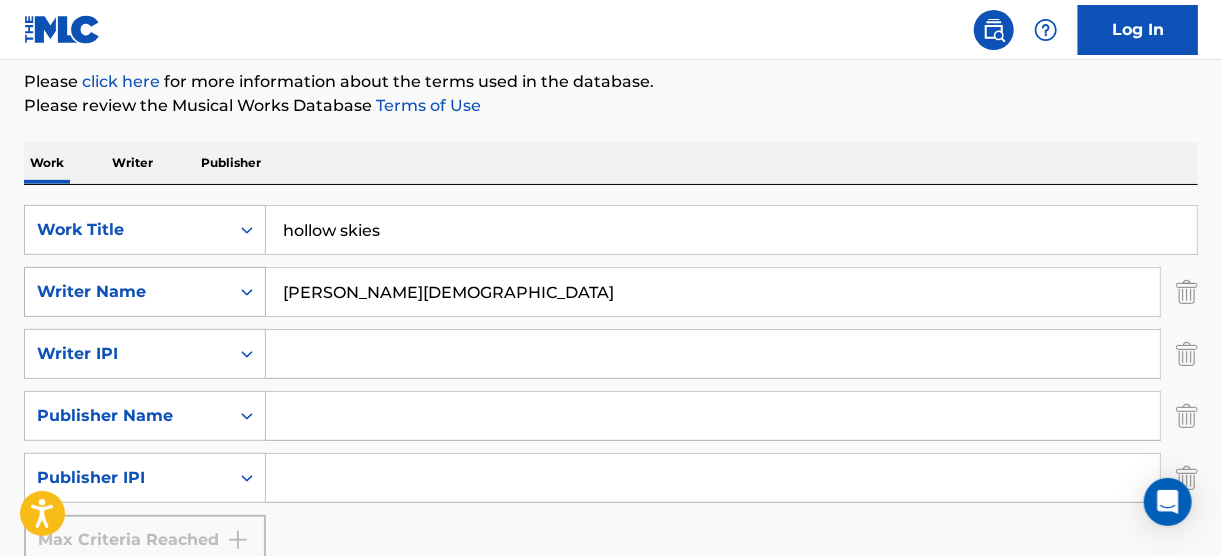 drag, startPoint x: 528, startPoint y: 294, endPoint x: 240, endPoint y: 300, distance: 288.0625 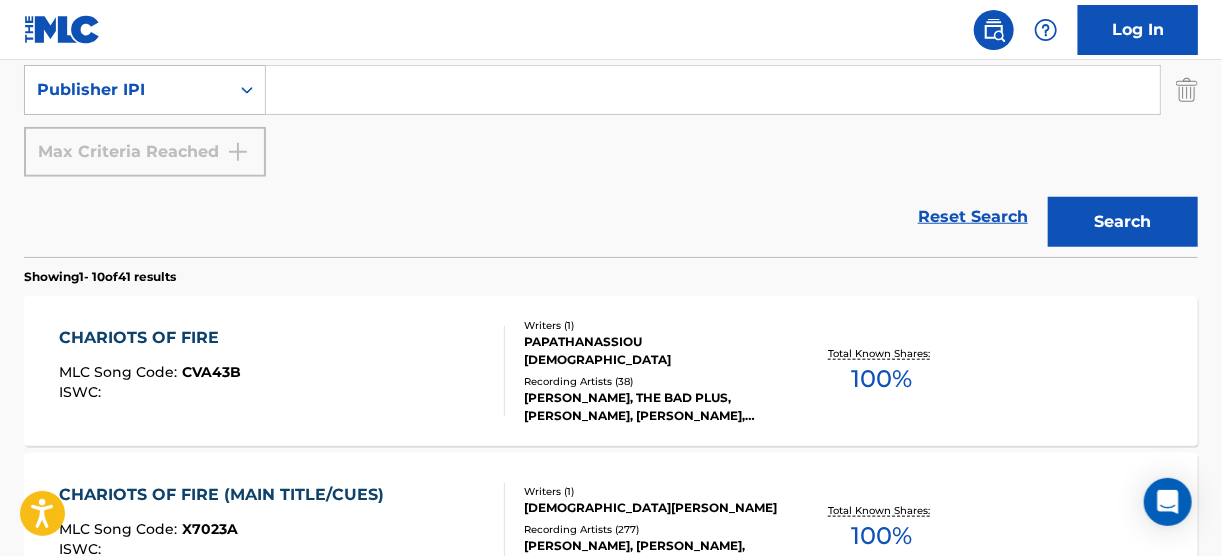scroll, scrollTop: 640, scrollLeft: 0, axis: vertical 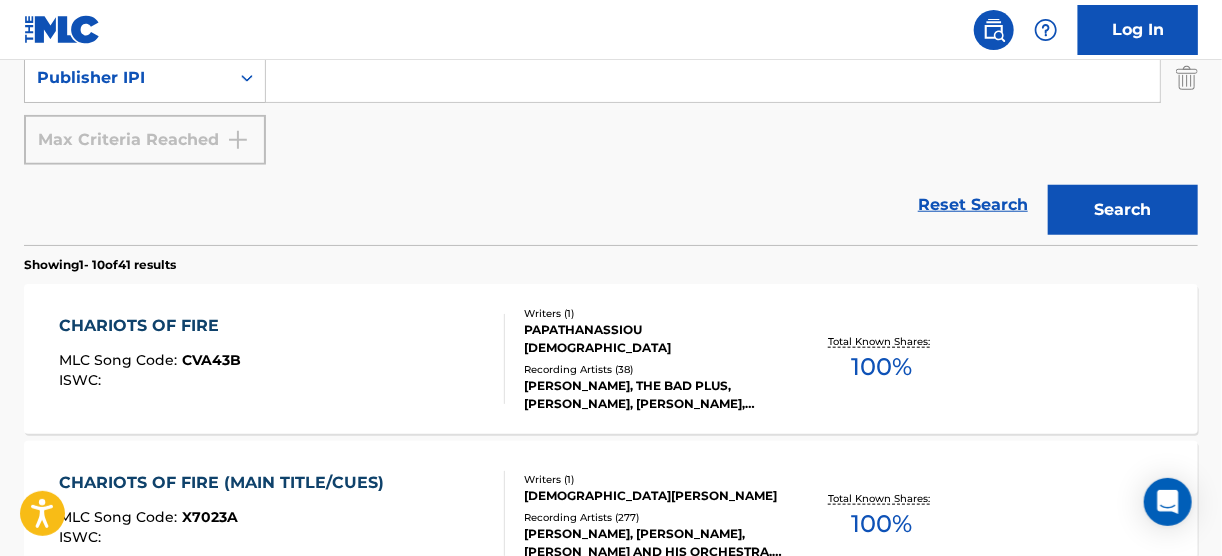 type 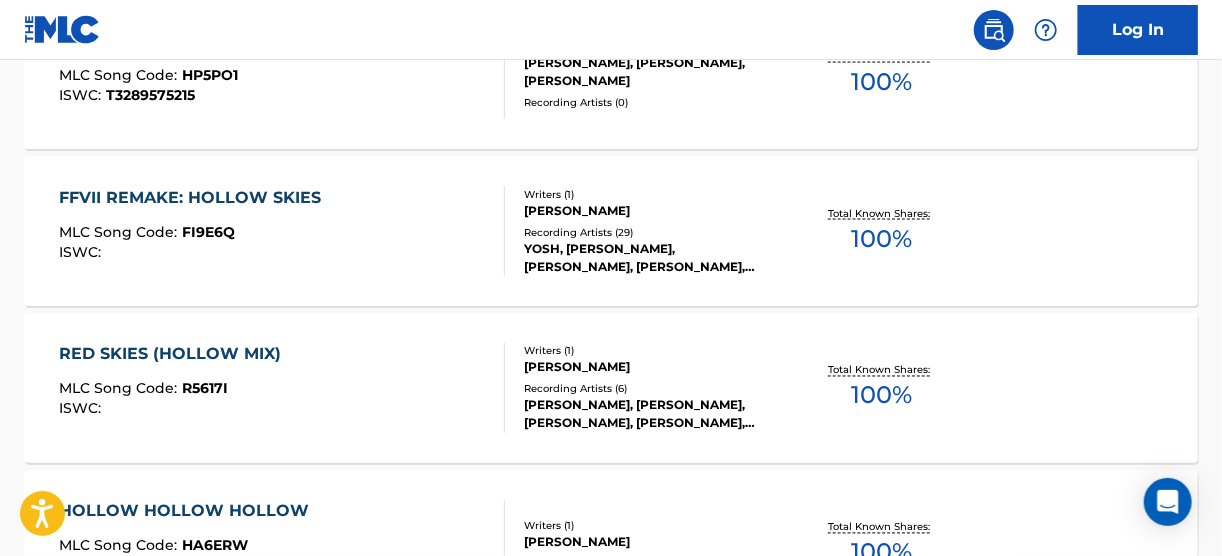 scroll, scrollTop: 1280, scrollLeft: 0, axis: vertical 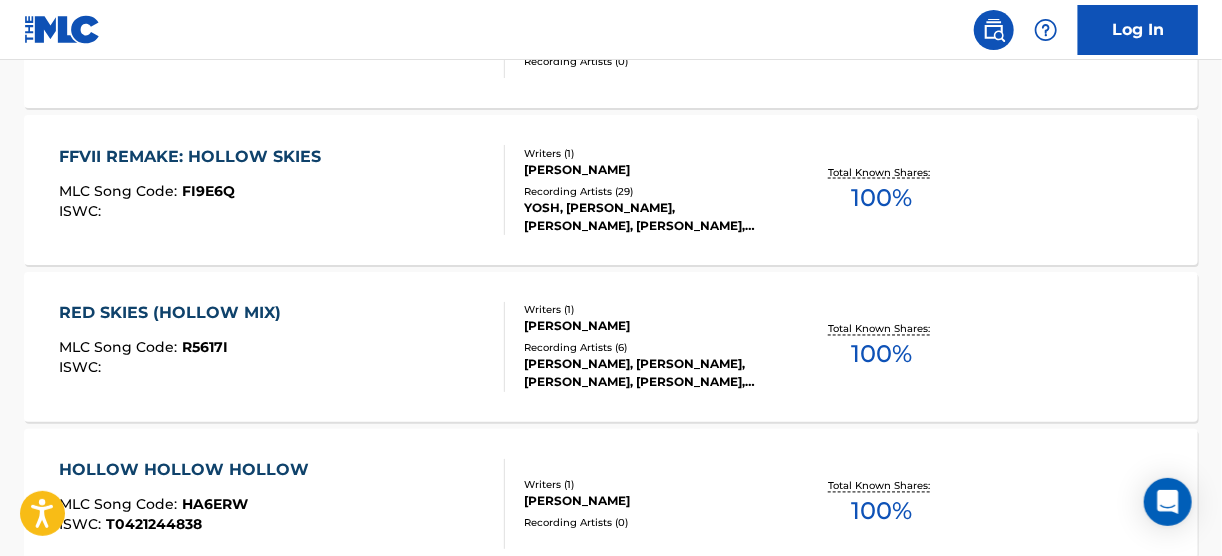 click on "FFVII REMAKE: HOLLOW SKIES" at bounding box center [195, 157] 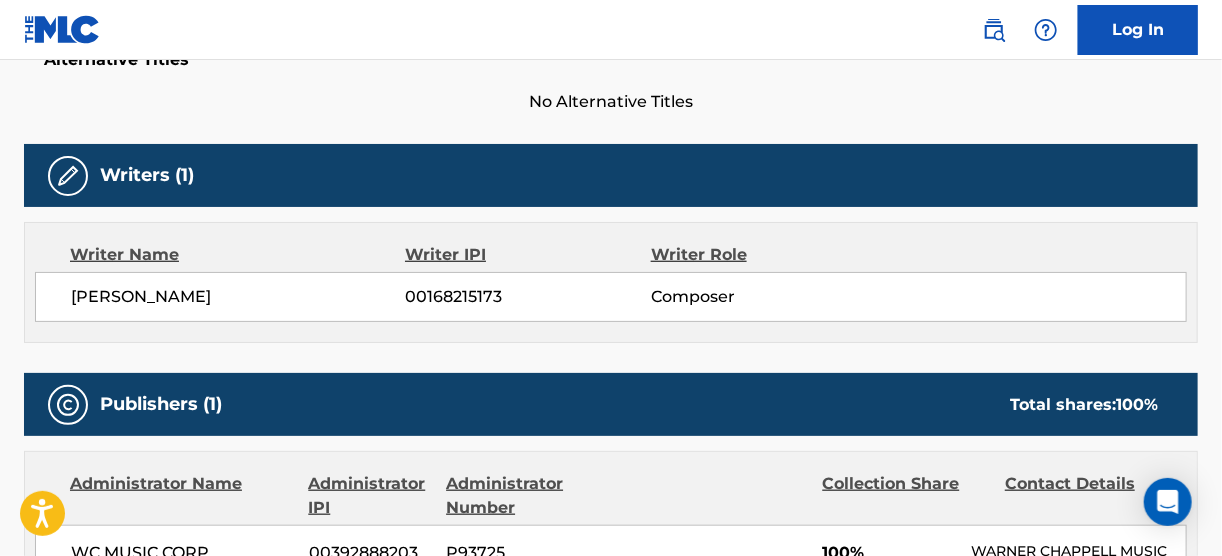 scroll, scrollTop: 640, scrollLeft: 0, axis: vertical 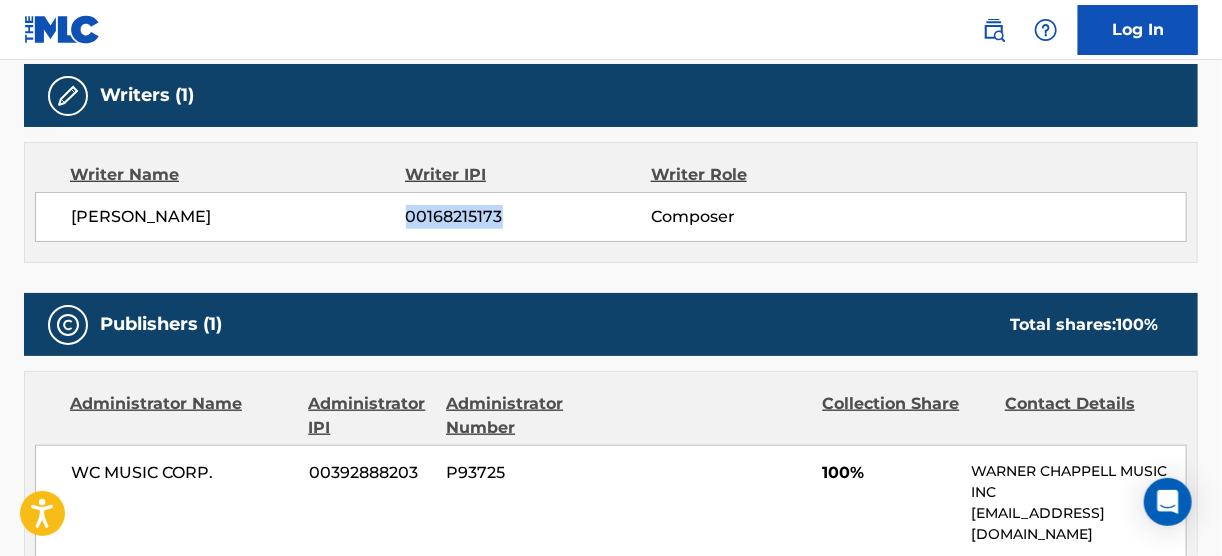 drag, startPoint x: 501, startPoint y: 216, endPoint x: 409, endPoint y: 218, distance: 92.021736 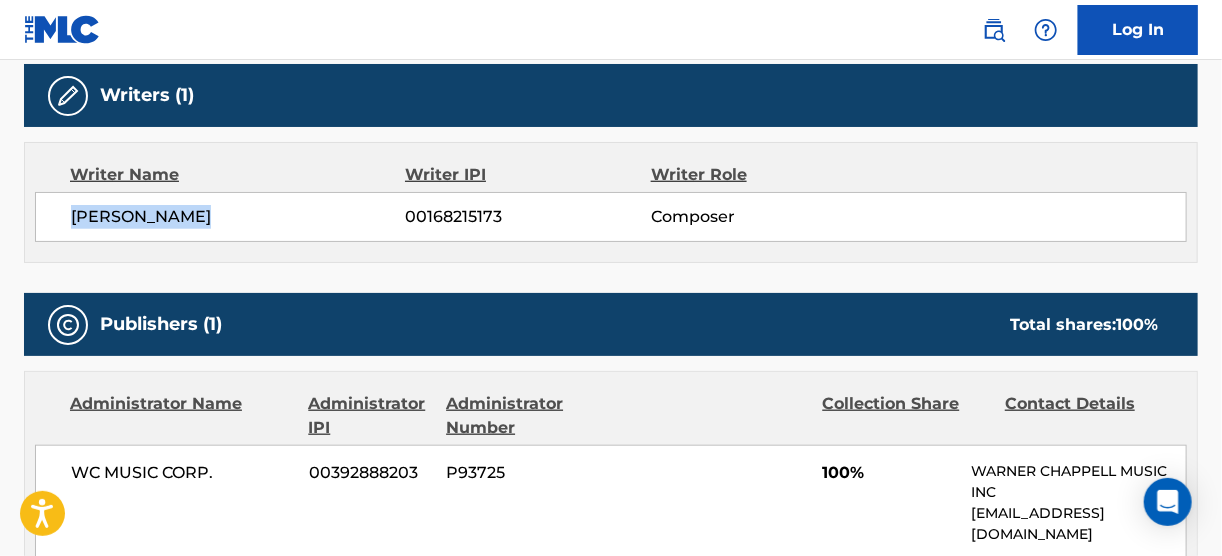 drag, startPoint x: 74, startPoint y: 212, endPoint x: 225, endPoint y: 226, distance: 151.64761 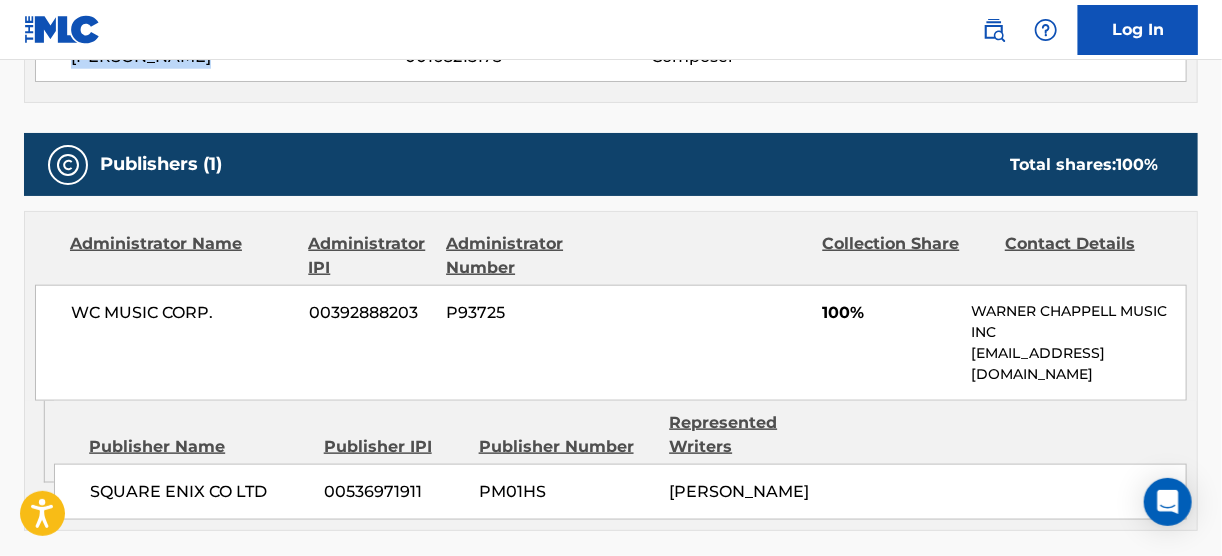 scroll, scrollTop: 880, scrollLeft: 0, axis: vertical 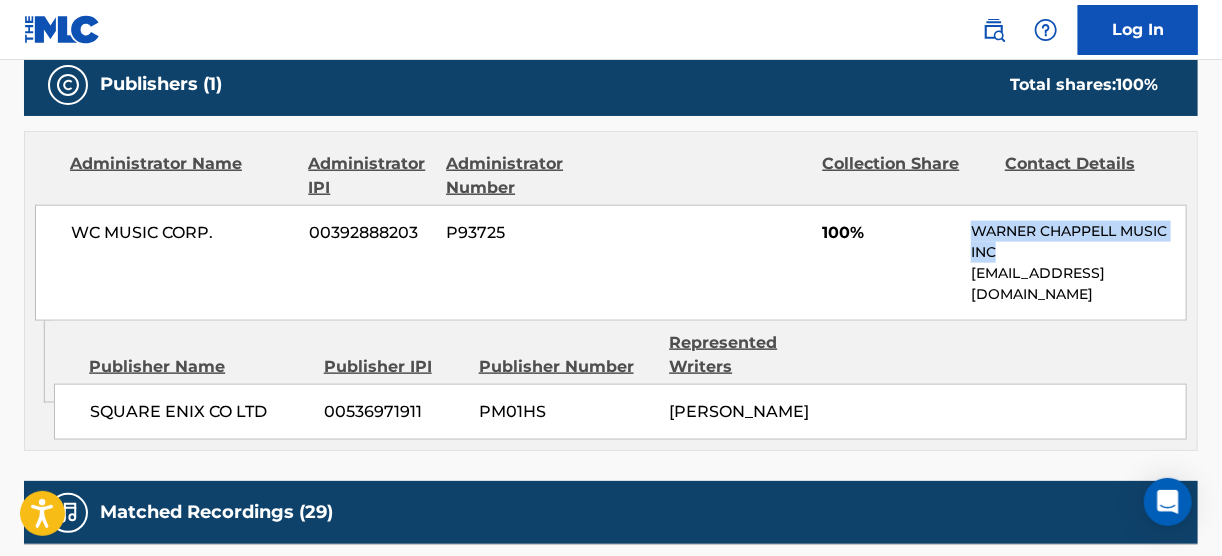 drag, startPoint x: 974, startPoint y: 227, endPoint x: 1007, endPoint y: 245, distance: 37.589893 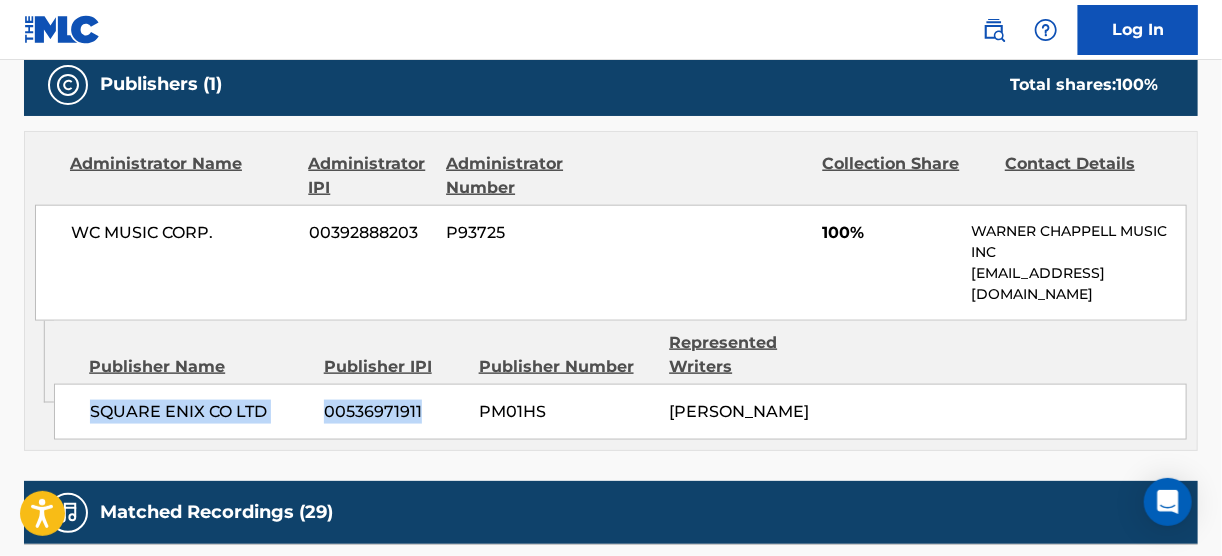 drag, startPoint x: 90, startPoint y: 386, endPoint x: 448, endPoint y: 396, distance: 358.13965 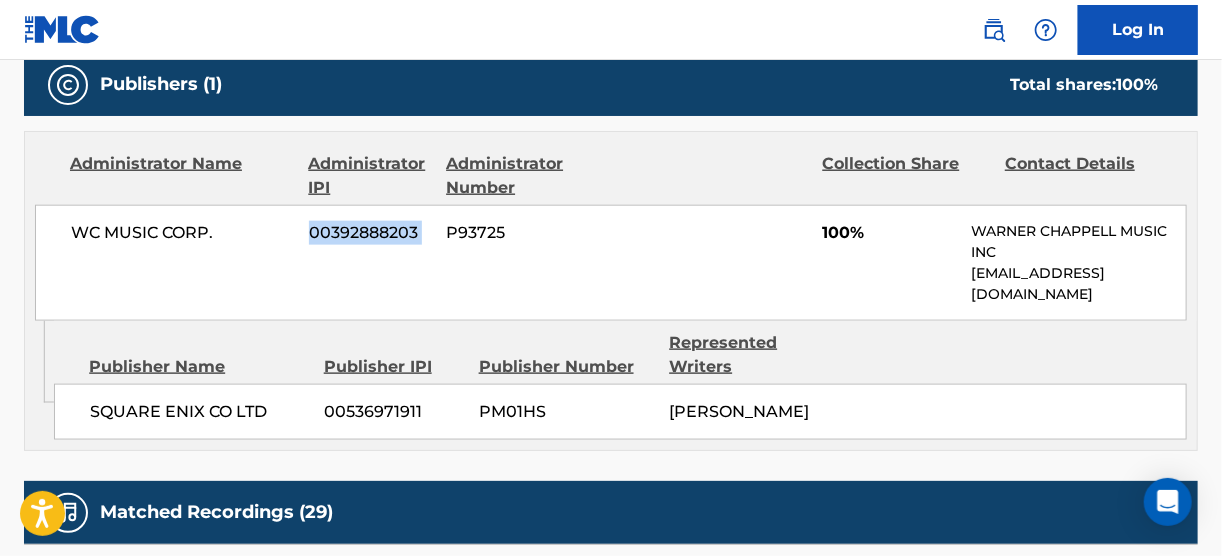 drag, startPoint x: 310, startPoint y: 230, endPoint x: 441, endPoint y: 232, distance: 131.01526 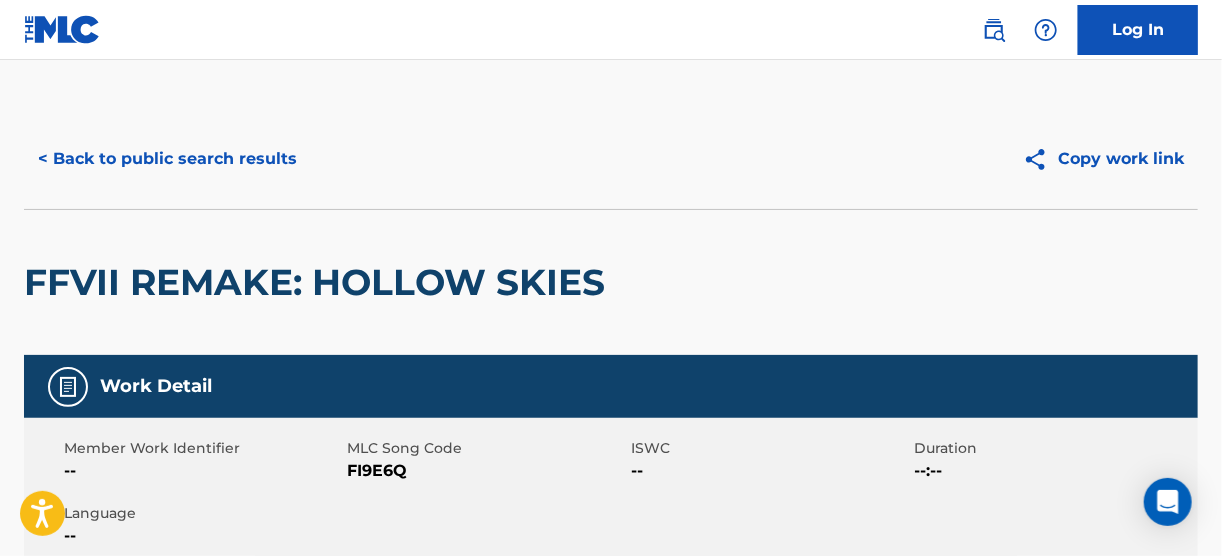 scroll, scrollTop: 0, scrollLeft: 0, axis: both 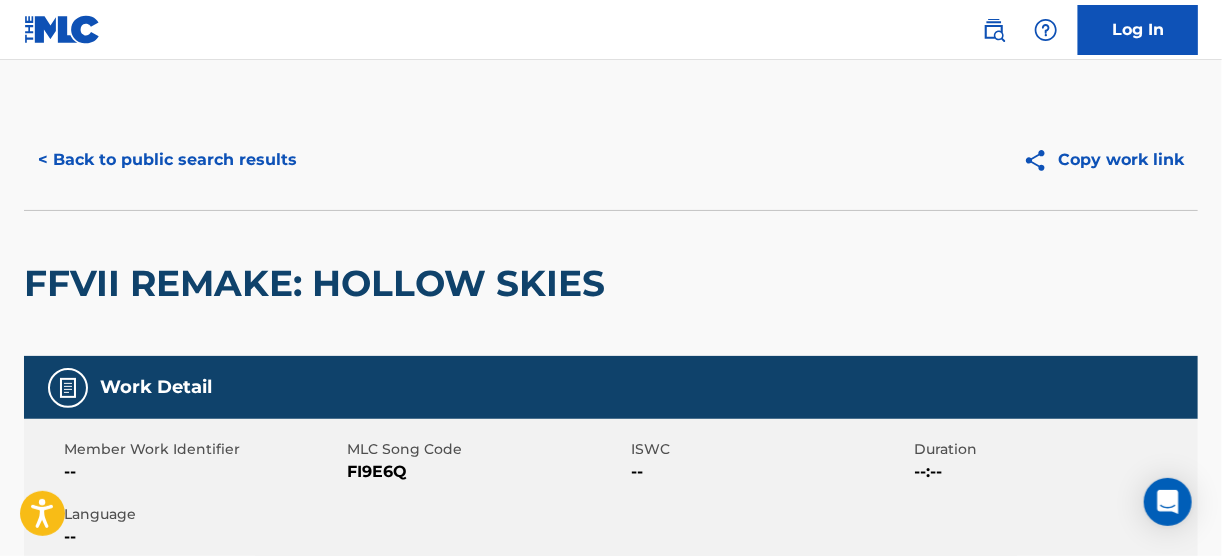click on "< Back to public search results" at bounding box center (167, 160) 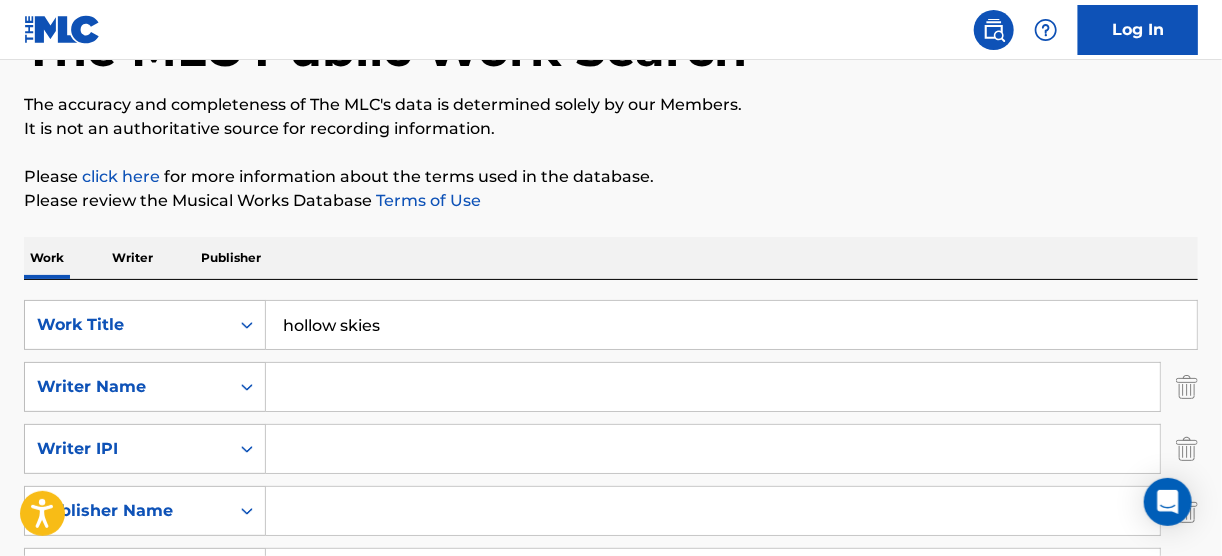 scroll, scrollTop: 160, scrollLeft: 0, axis: vertical 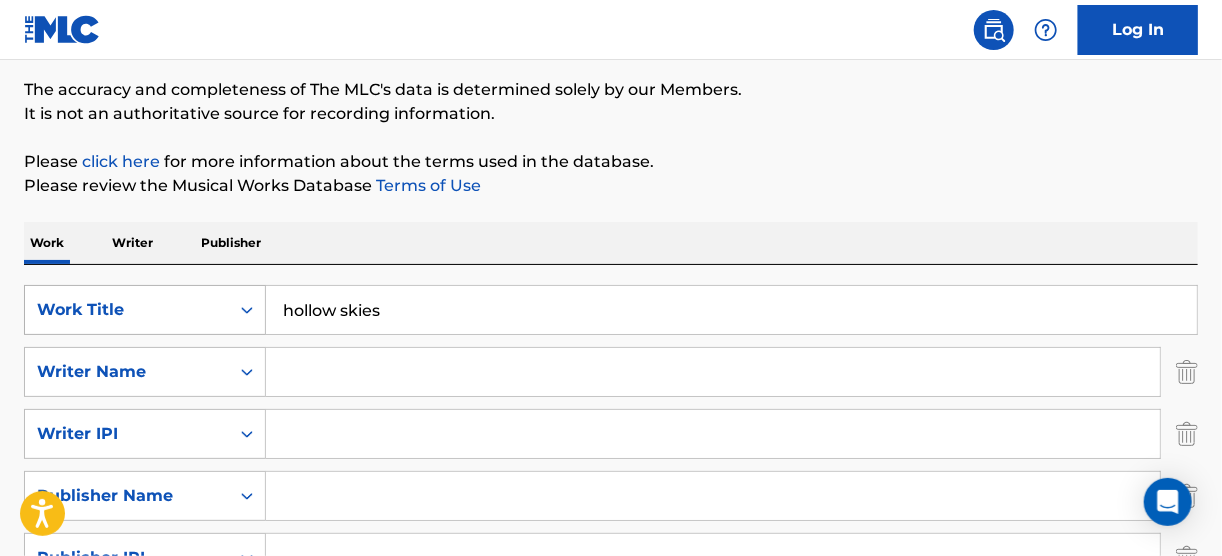 drag, startPoint x: 412, startPoint y: 315, endPoint x: 234, endPoint y: 304, distance: 178.33957 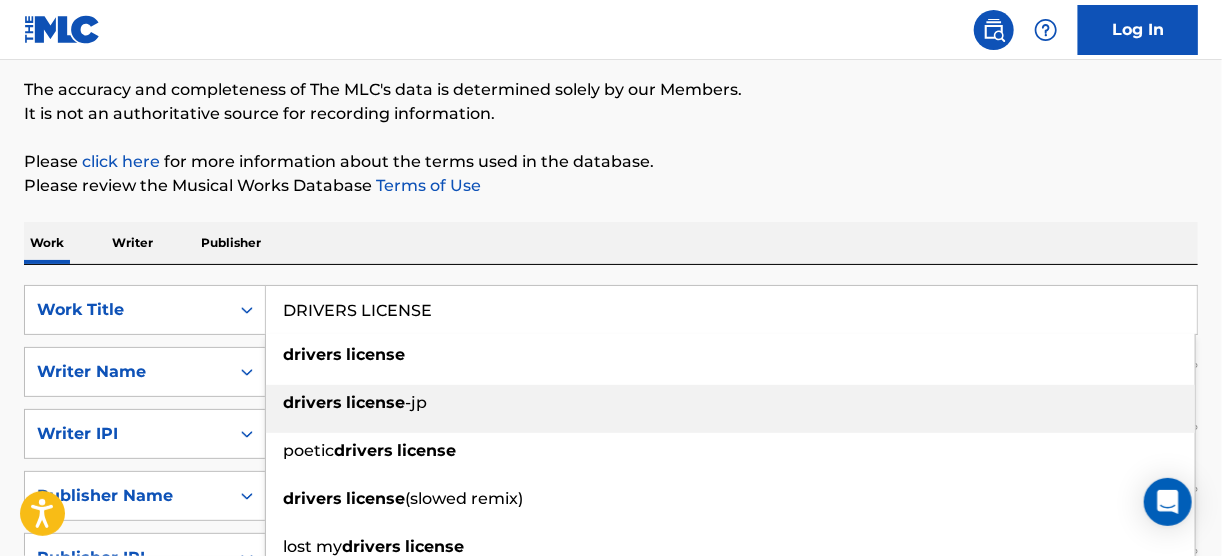 click on "drivers   license -jp" at bounding box center [730, 409] 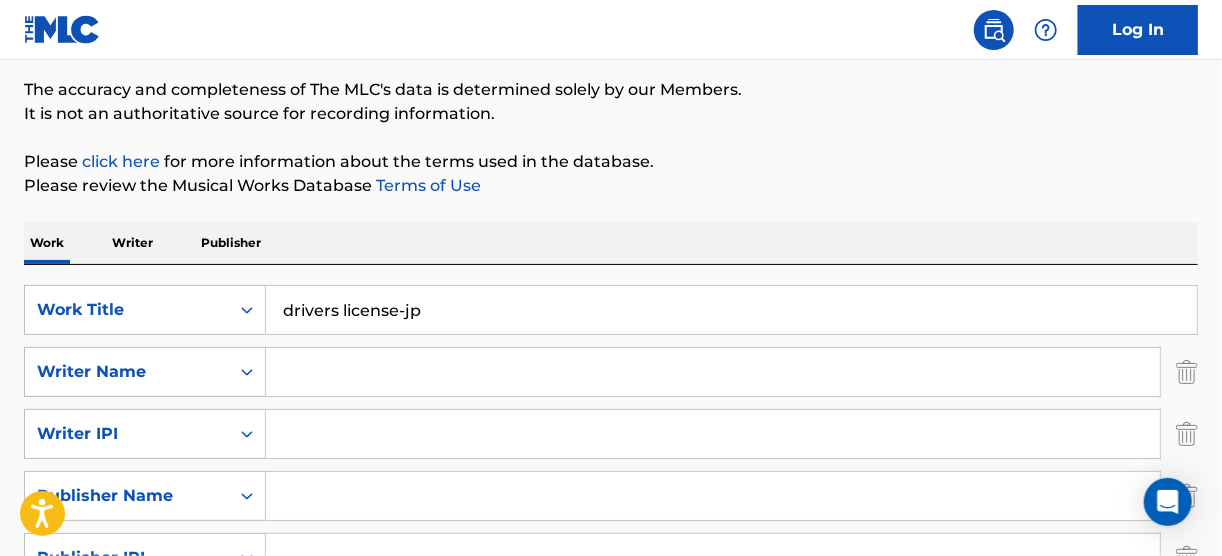 click on "drivers license-jp" at bounding box center [731, 310] 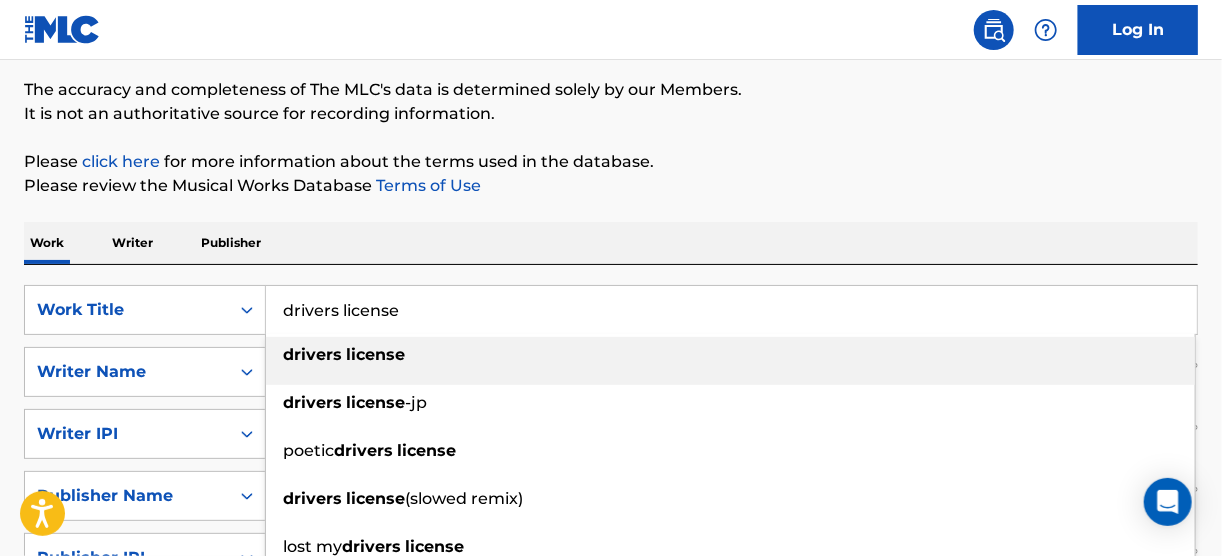 type on "drivers license" 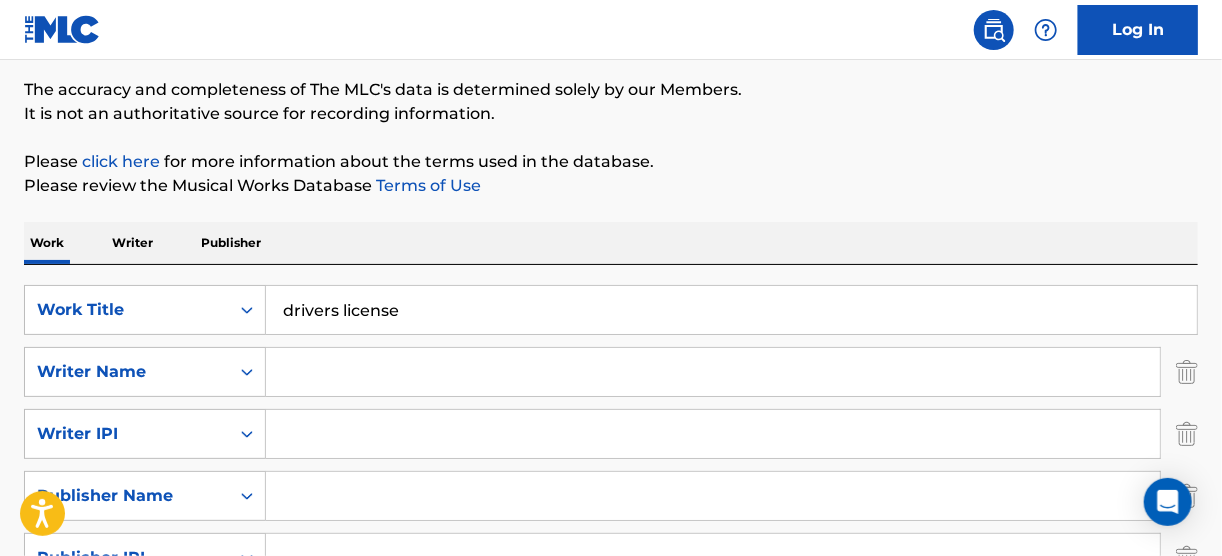 click at bounding box center (713, 372) 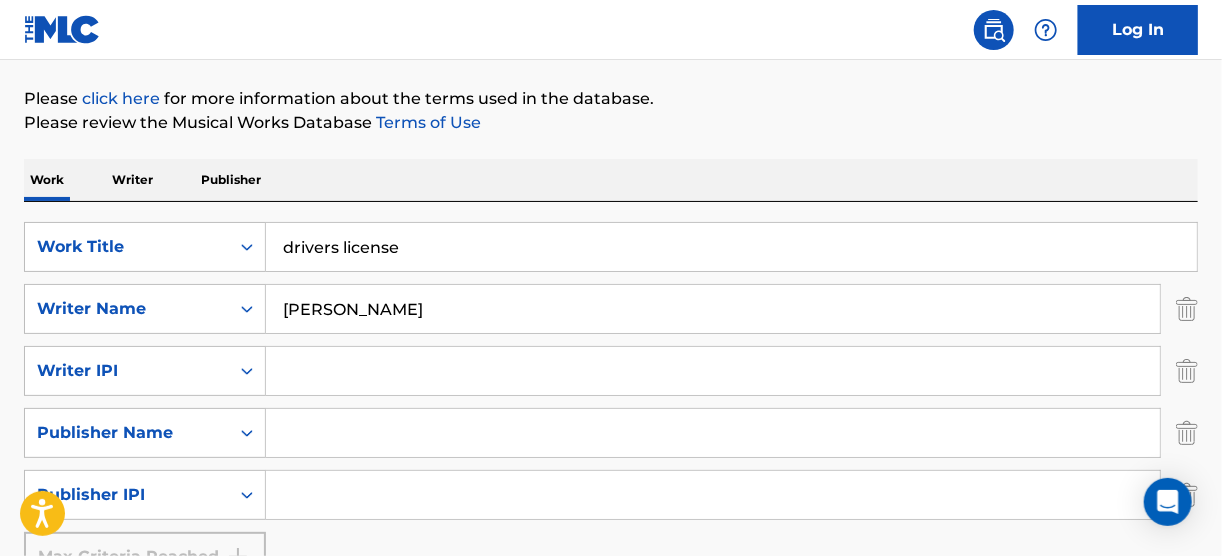 scroll, scrollTop: 560, scrollLeft: 0, axis: vertical 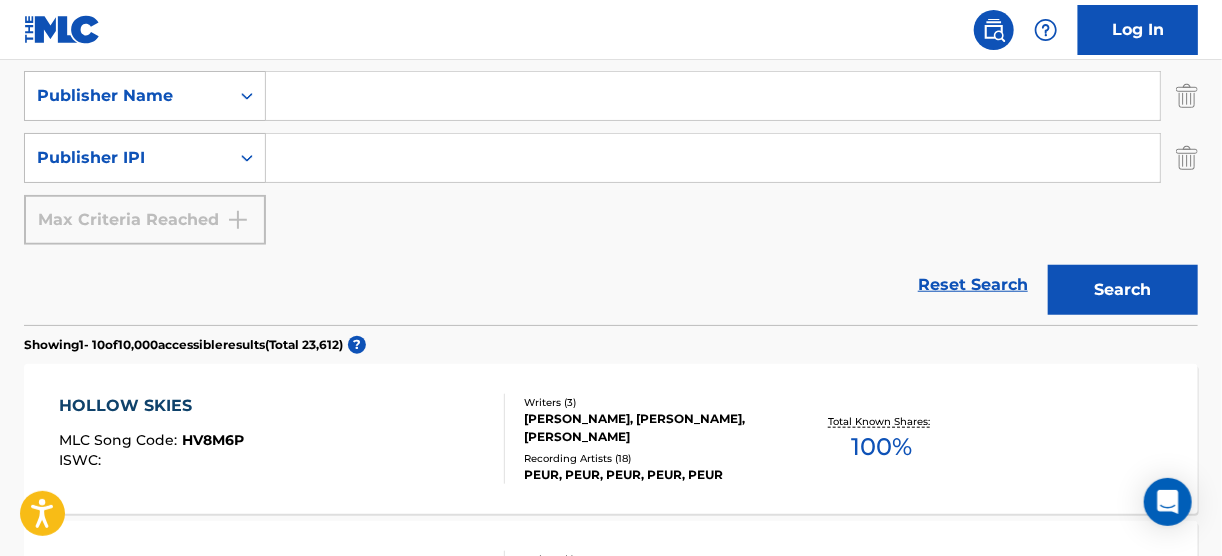 type on "[PERSON_NAME]" 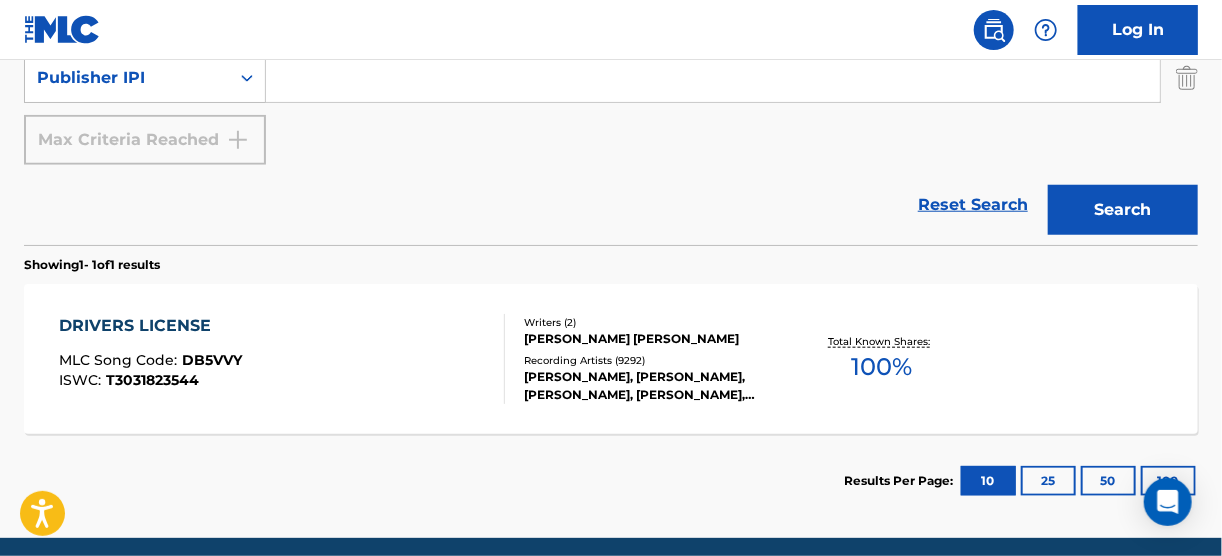 scroll, scrollTop: 717, scrollLeft: 0, axis: vertical 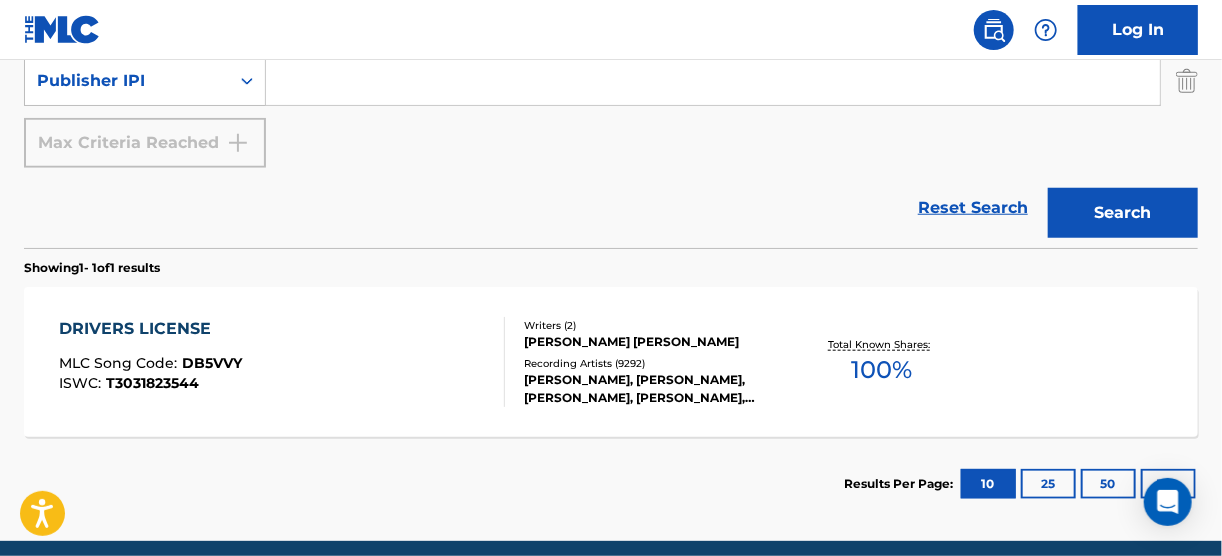 click on "DRIVERS LICENSE" at bounding box center (150, 329) 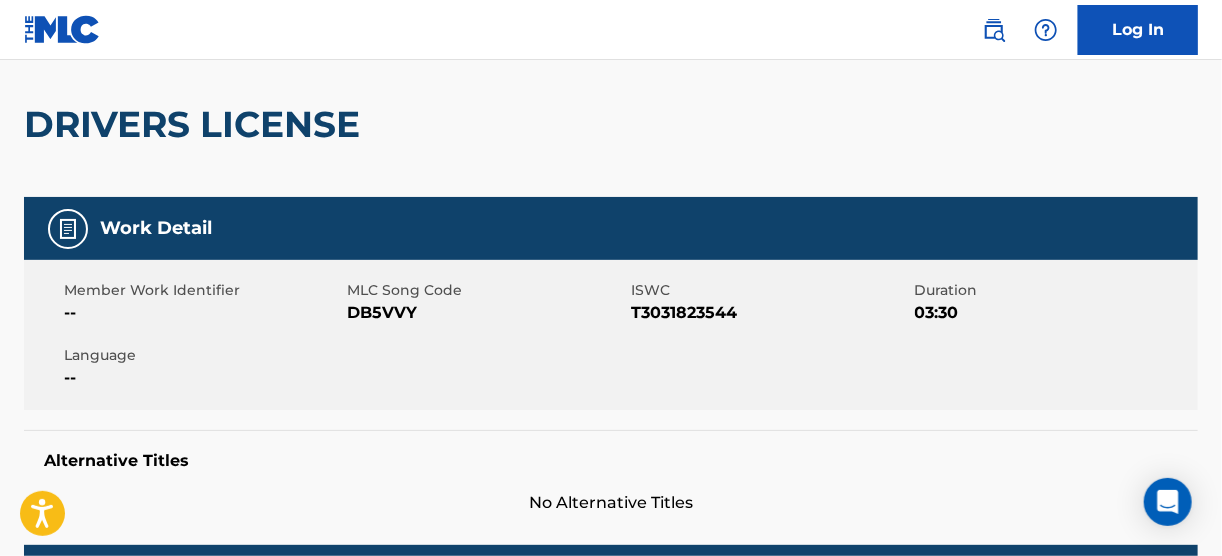scroll, scrollTop: 160, scrollLeft: 0, axis: vertical 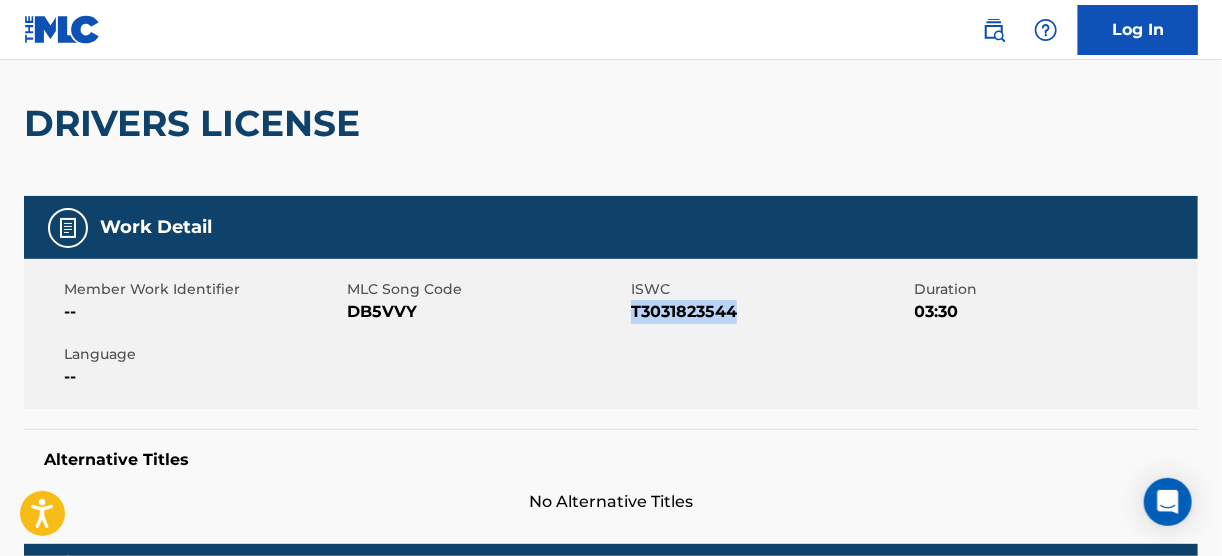 drag, startPoint x: 632, startPoint y: 307, endPoint x: 760, endPoint y: 307, distance: 128 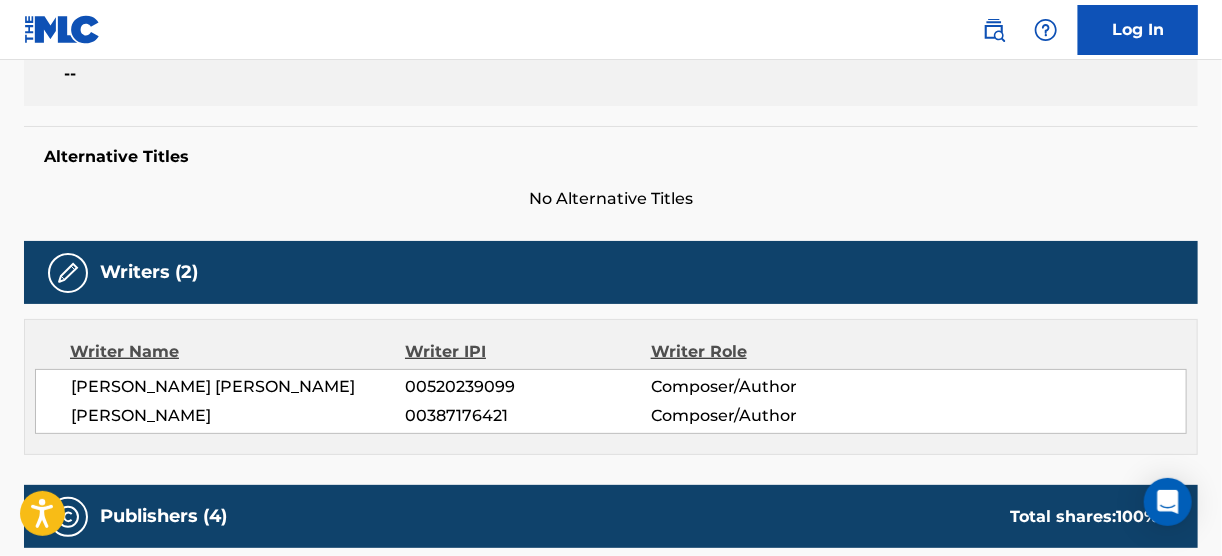 scroll, scrollTop: 480, scrollLeft: 0, axis: vertical 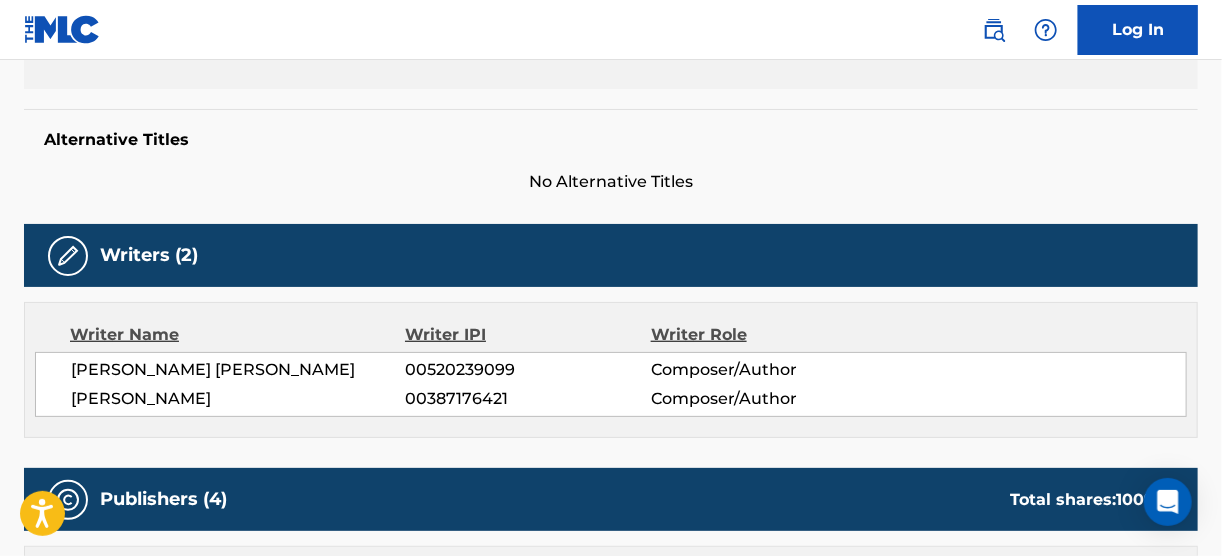 click on "[PERSON_NAME] [PERSON_NAME] 00520239099 Composer/Author [PERSON_NAME] 00387176421 Composer/Author" at bounding box center (611, 384) 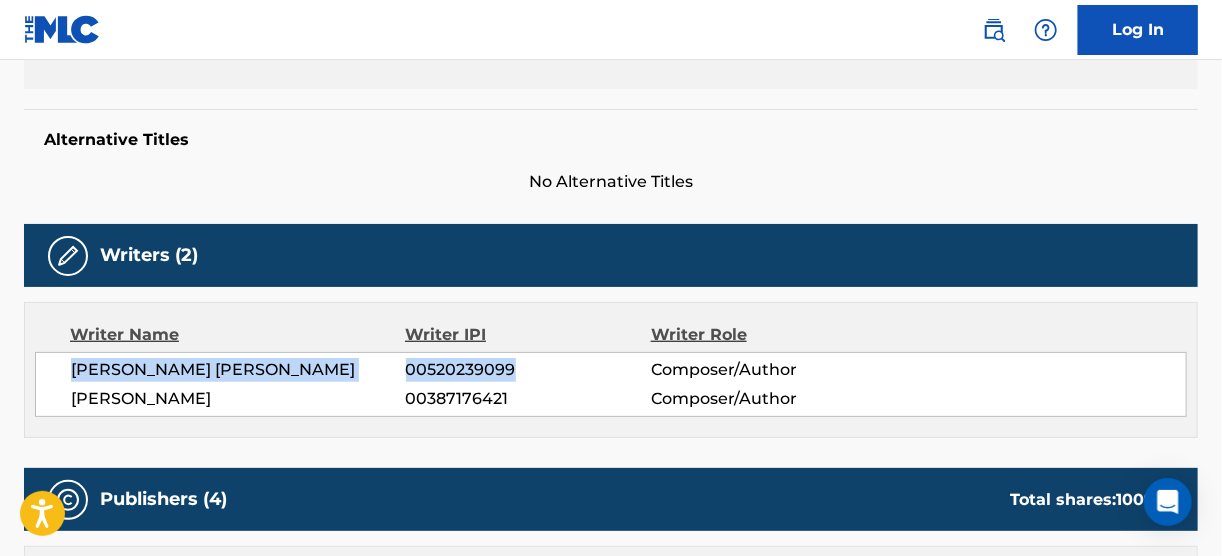 drag, startPoint x: 71, startPoint y: 365, endPoint x: 516, endPoint y: 374, distance: 445.091 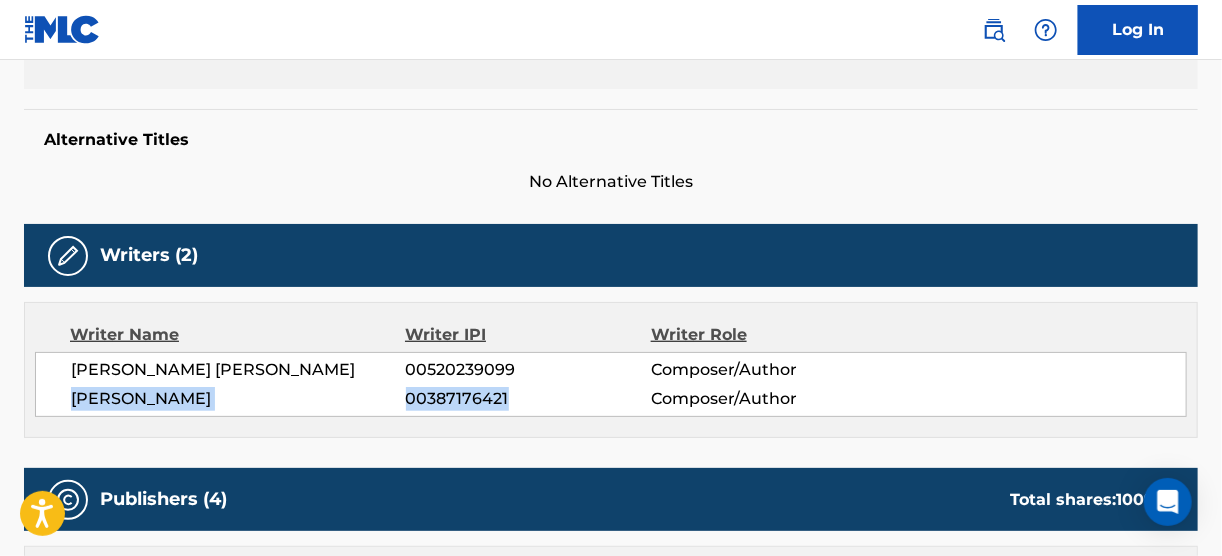 drag, startPoint x: 74, startPoint y: 396, endPoint x: 527, endPoint y: 396, distance: 453 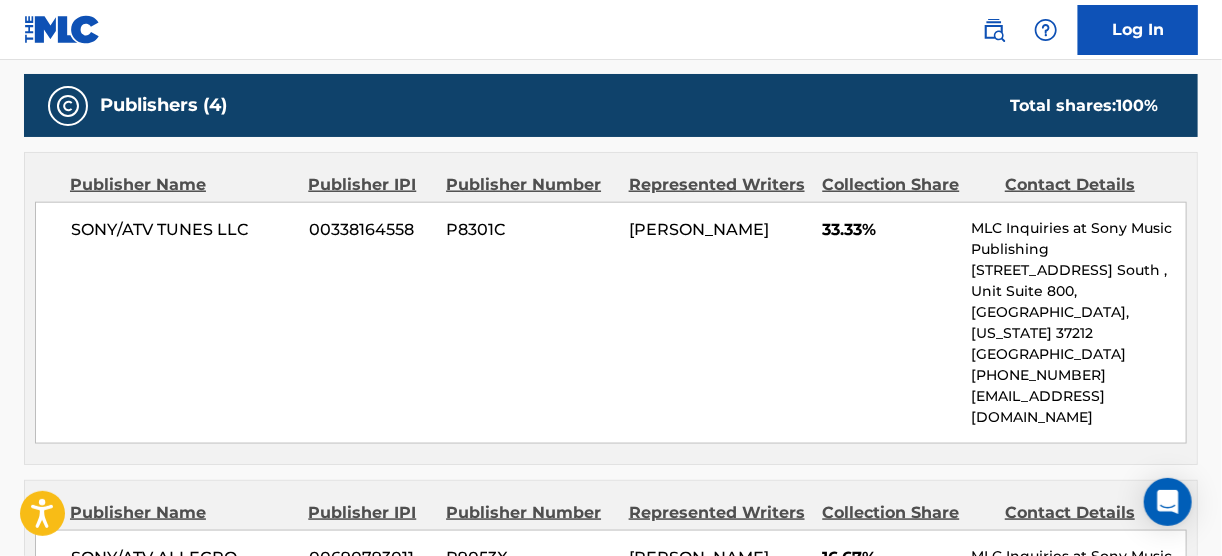 scroll, scrollTop: 880, scrollLeft: 0, axis: vertical 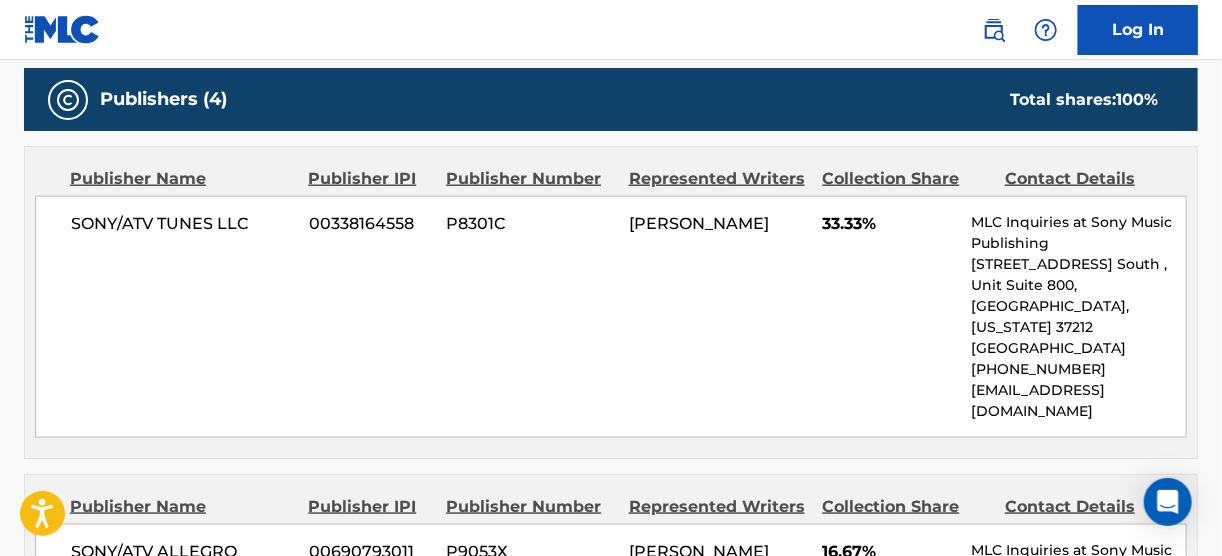 click on "SONY/ATV TUNES LLC 00338164558 P8301C [PERSON_NAME] 33.33% MLC Inquiries at Sony Music Publishing [STREET_ADDRESS] [GEOGRAPHIC_DATA][US_STATE] [PHONE_NUMBER] [EMAIL_ADDRESS][DOMAIN_NAME]" at bounding box center (611, 317) 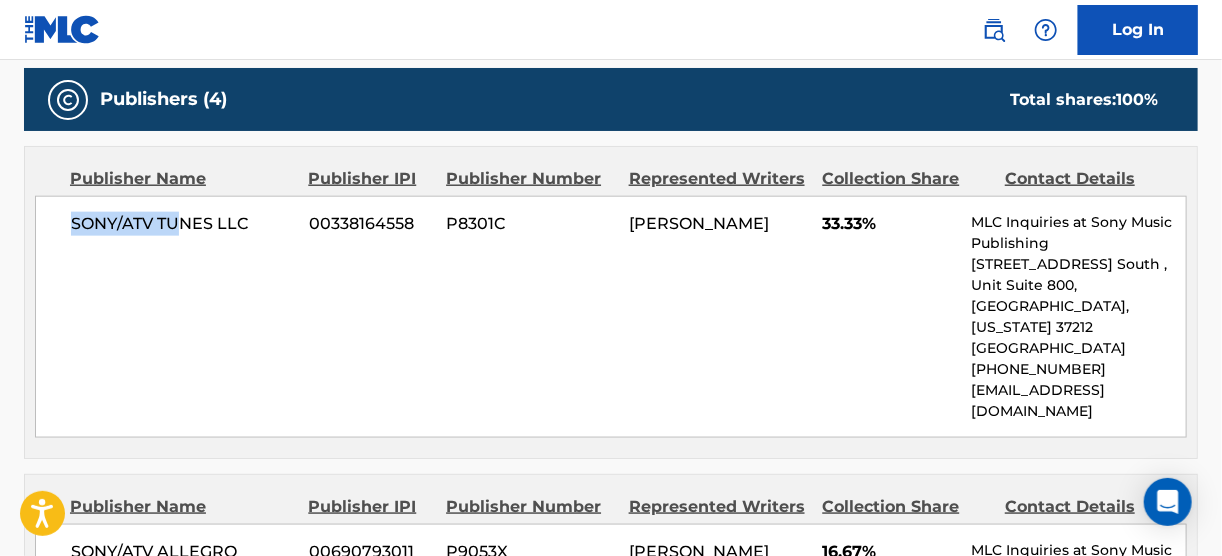 drag, startPoint x: 71, startPoint y: 216, endPoint x: 220, endPoint y: 265, distance: 156.85025 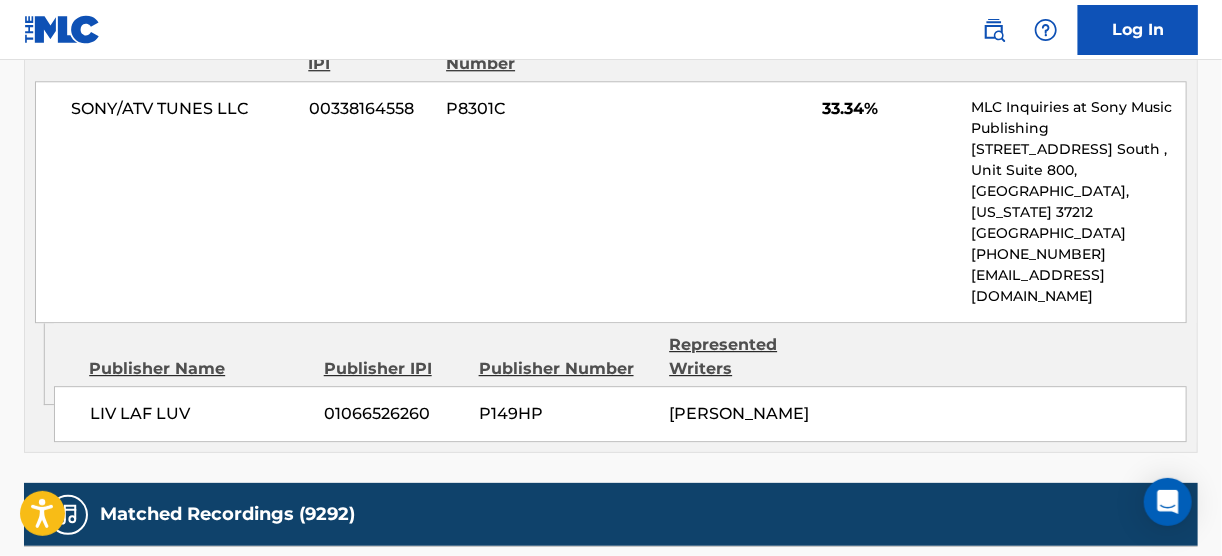 scroll, scrollTop: 2080, scrollLeft: 0, axis: vertical 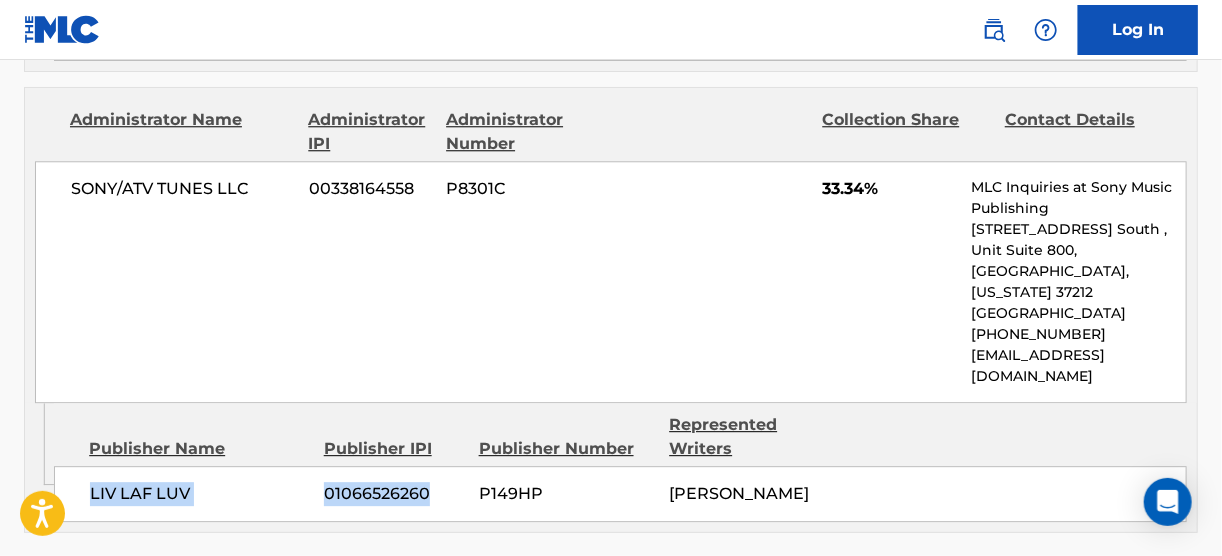 drag, startPoint x: 92, startPoint y: 268, endPoint x: 440, endPoint y: 268, distance: 348 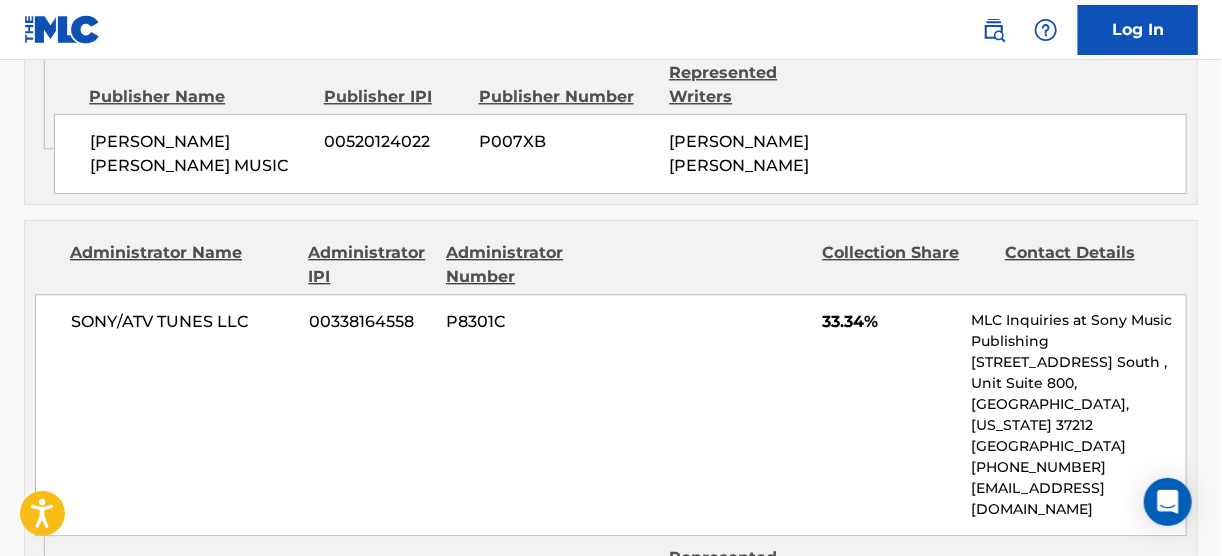 scroll, scrollTop: 1920, scrollLeft: 0, axis: vertical 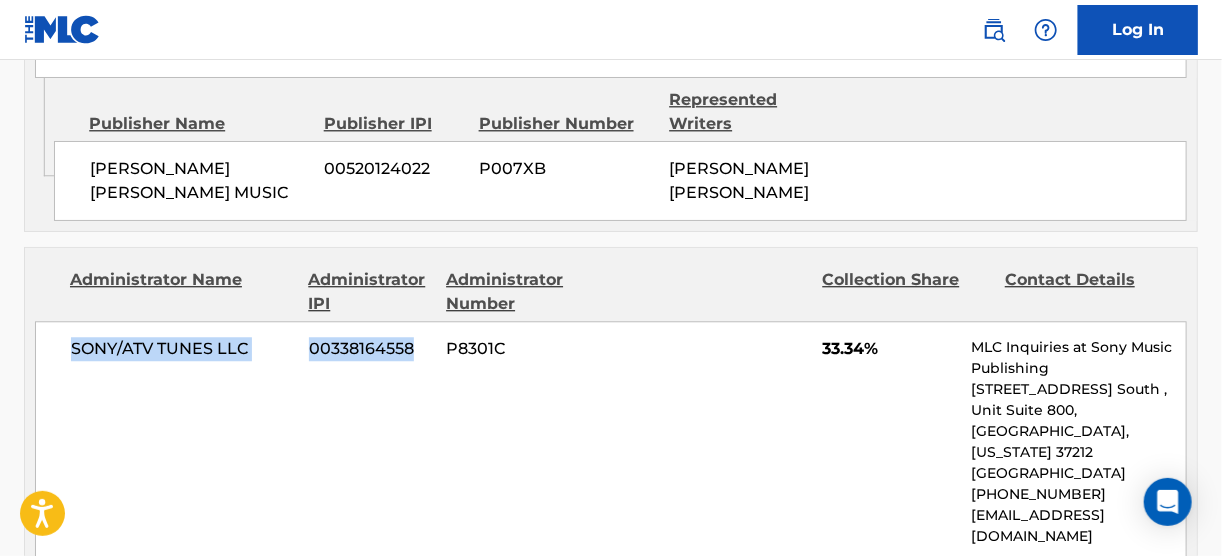drag, startPoint x: 72, startPoint y: 188, endPoint x: 382, endPoint y: 193, distance: 310.0403 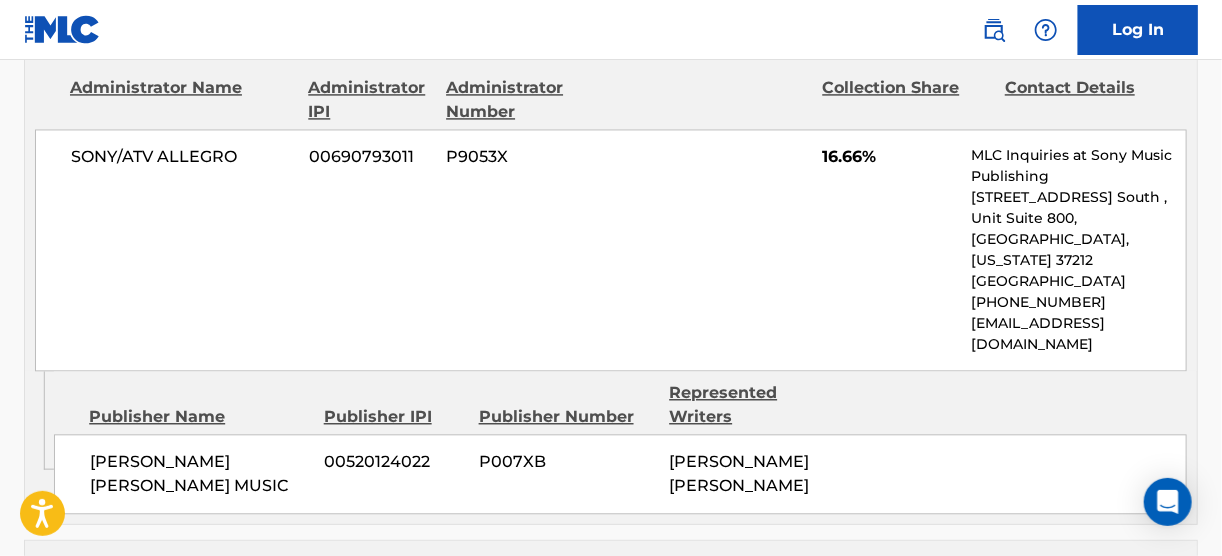 scroll, scrollTop: 1600, scrollLeft: 0, axis: vertical 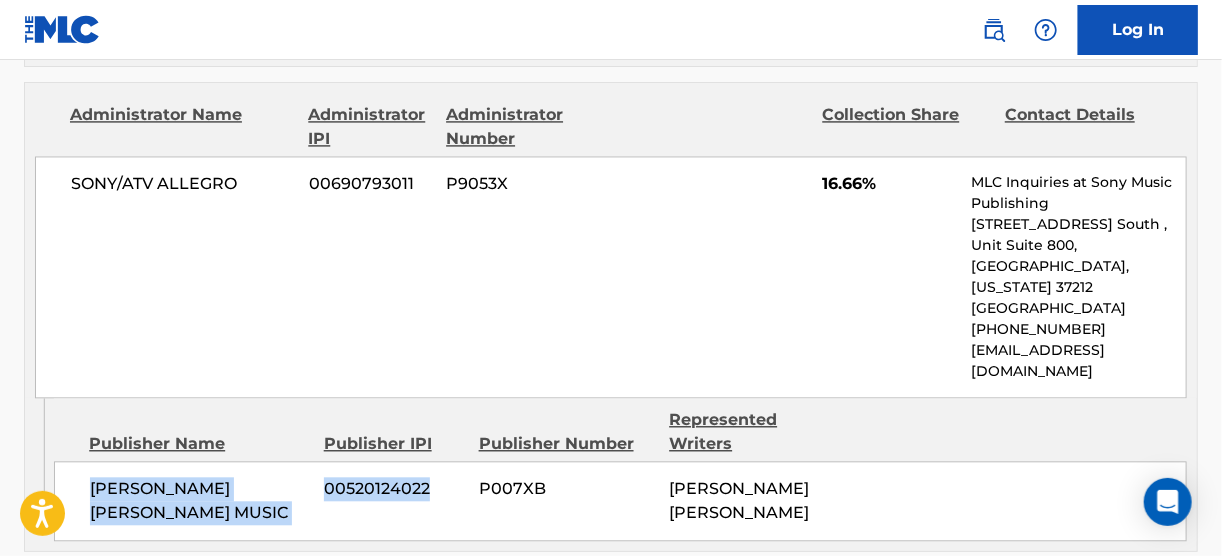 drag, startPoint x: 90, startPoint y: 331, endPoint x: 430, endPoint y: 355, distance: 340.846 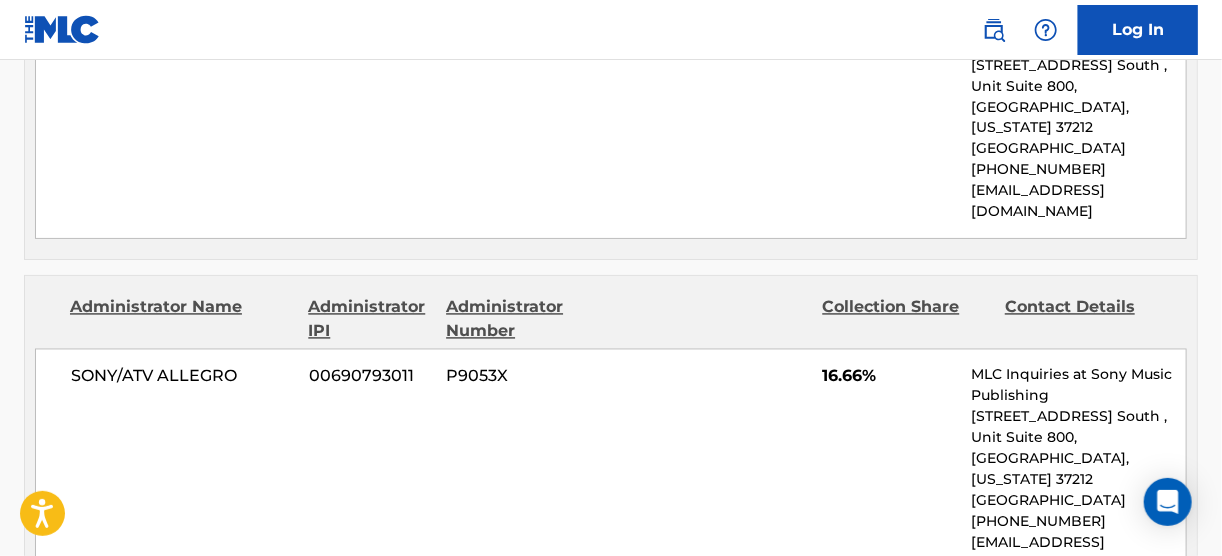 scroll, scrollTop: 1520, scrollLeft: 0, axis: vertical 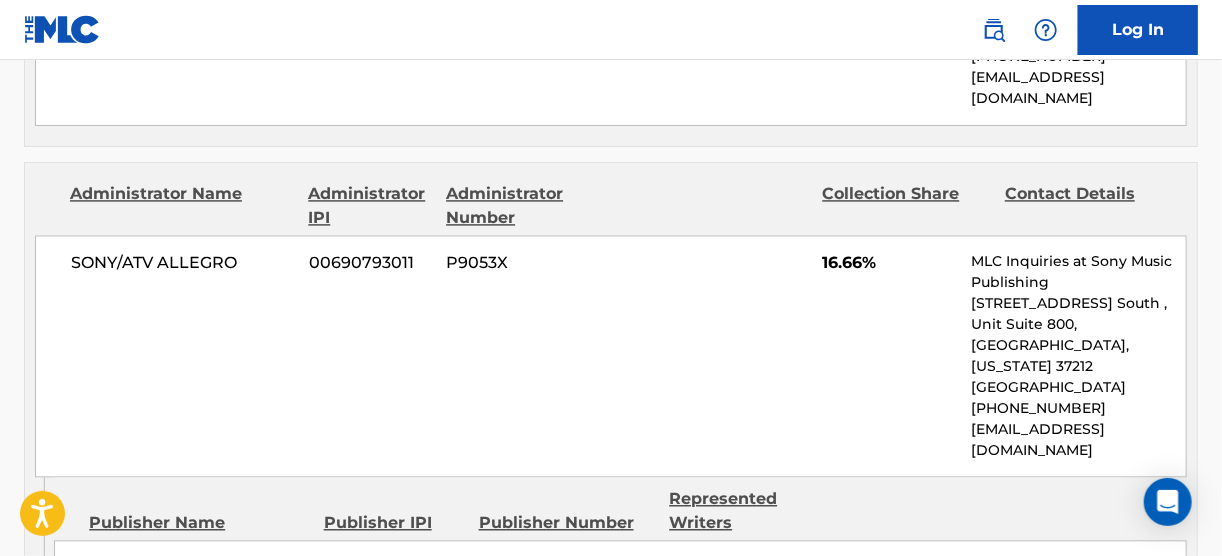 click on "SONY/ATV ALLEGRO 00690793011 P9053X 16.66% MLC Inquiries at Sony Music Publishing [STREET_ADDRESS] [GEOGRAPHIC_DATA][US_STATE] [PHONE_NUMBER] [EMAIL_ADDRESS][DOMAIN_NAME]" at bounding box center (611, 357) 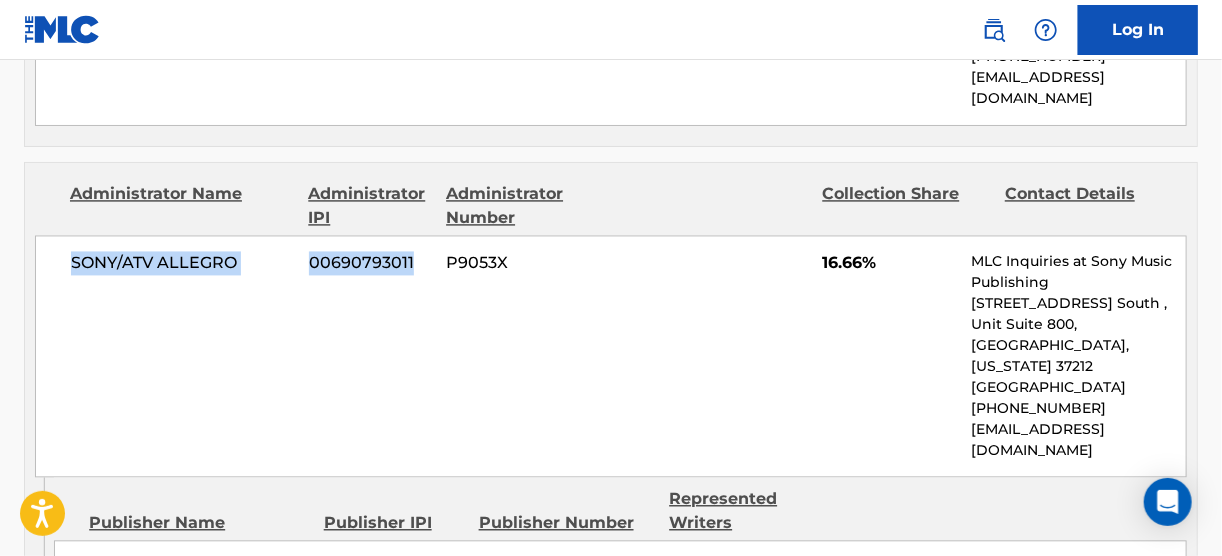 drag, startPoint x: 72, startPoint y: 170, endPoint x: 436, endPoint y: 173, distance: 364.01236 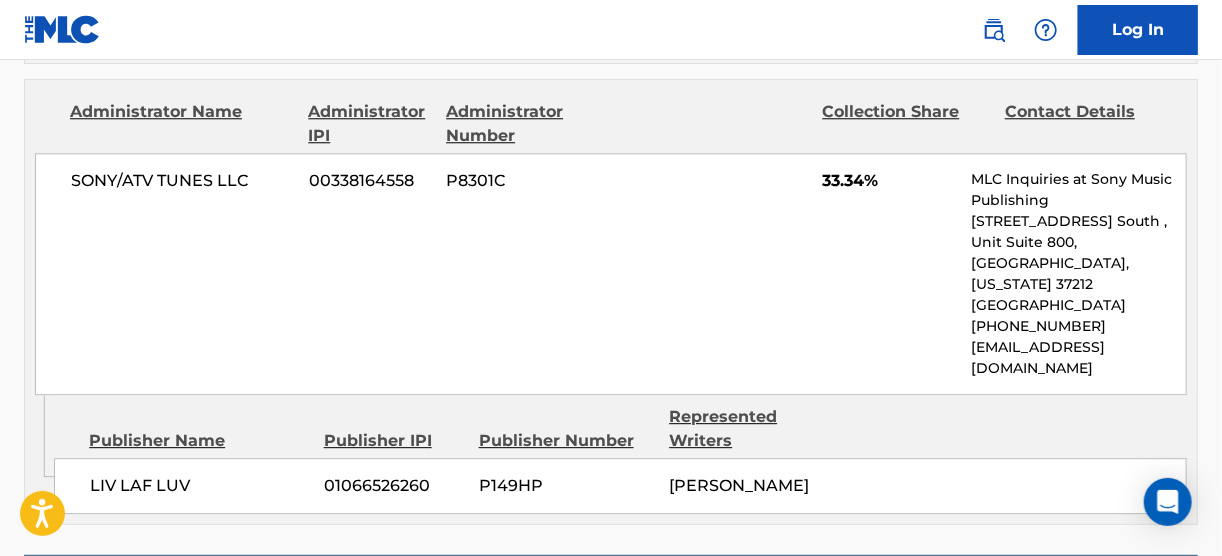 scroll, scrollTop: 2228, scrollLeft: 0, axis: vertical 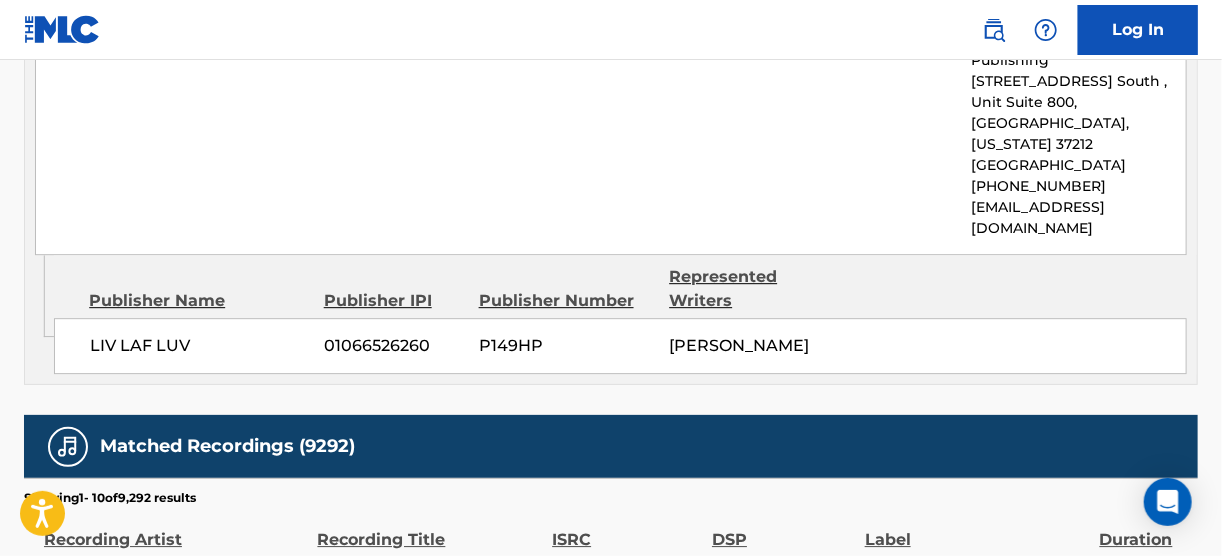 drag, startPoint x: 864, startPoint y: 359, endPoint x: 1036, endPoint y: 359, distance: 172 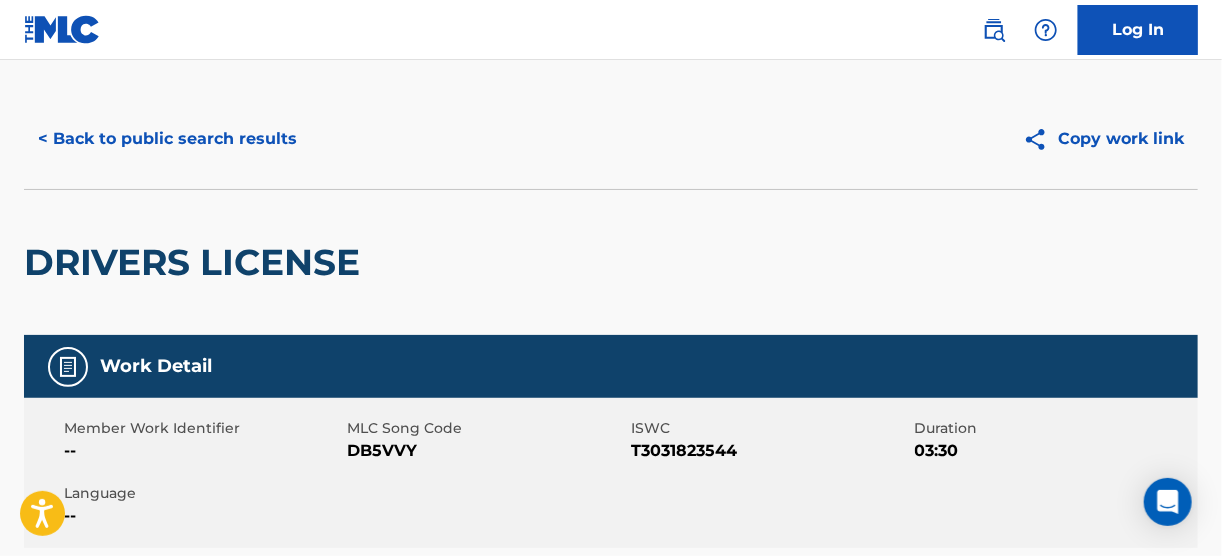 scroll, scrollTop: 0, scrollLeft: 0, axis: both 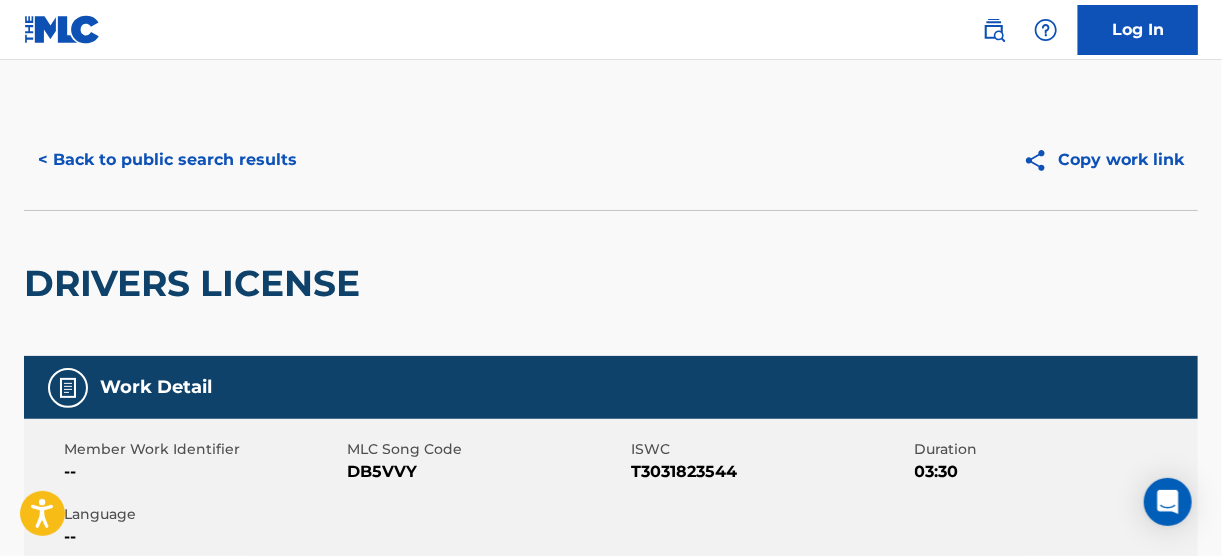 click on "< Back to public search results" at bounding box center [167, 160] 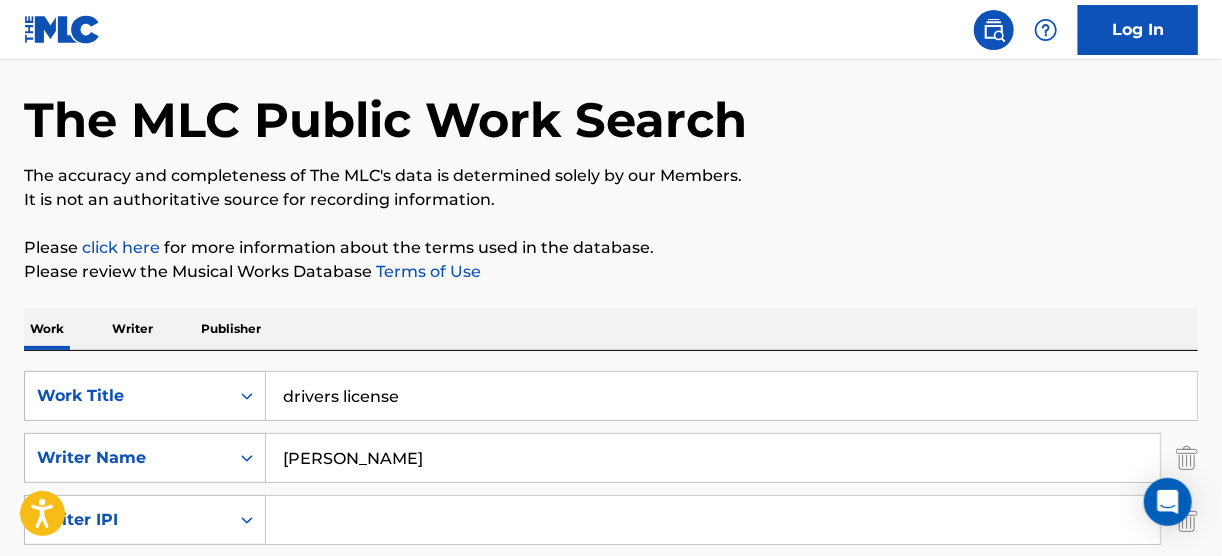 scroll, scrollTop: 240, scrollLeft: 0, axis: vertical 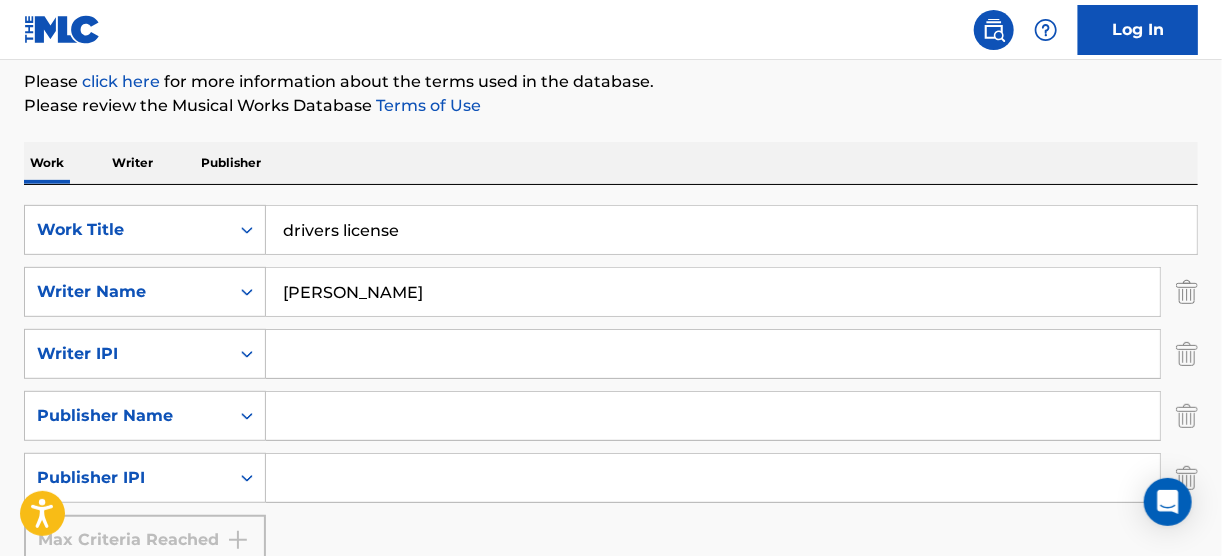 drag, startPoint x: 421, startPoint y: 232, endPoint x: 154, endPoint y: 180, distance: 272.01654 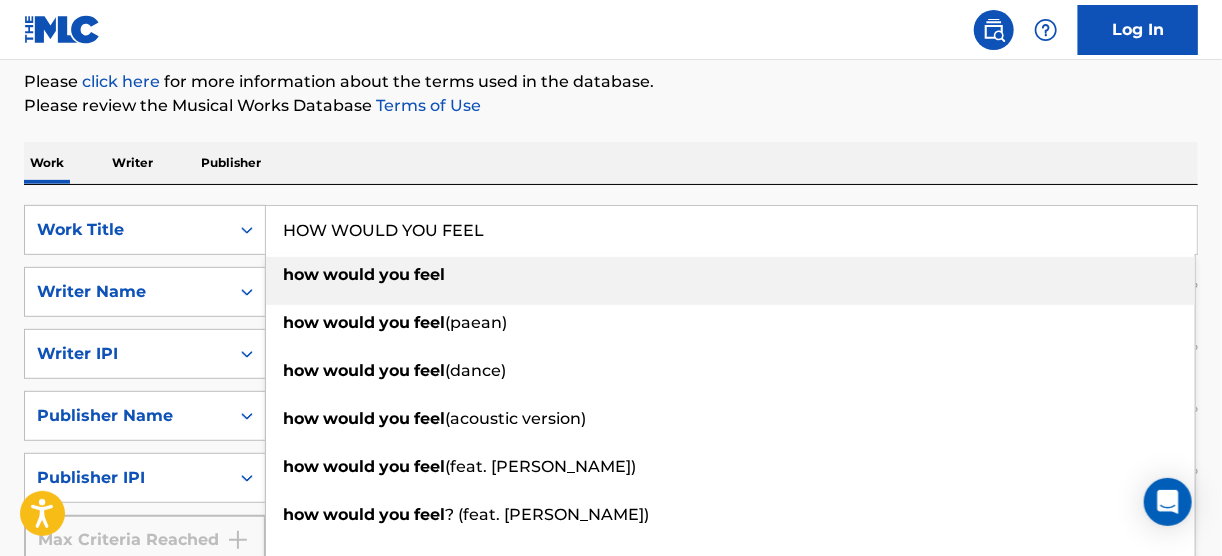click on "how   would   you   feel" at bounding box center (730, 275) 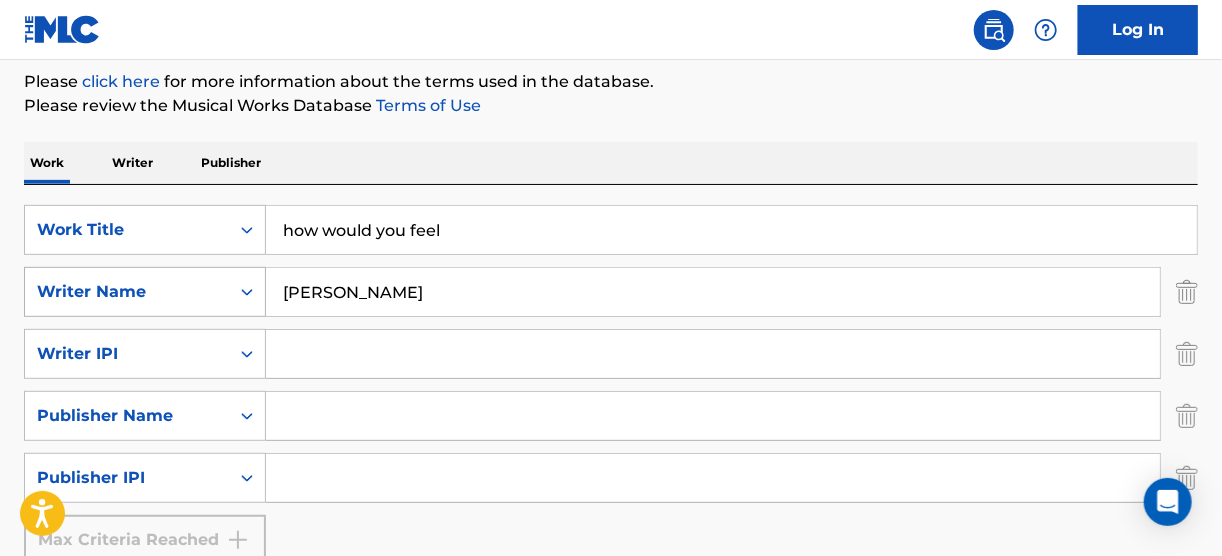 drag, startPoint x: 457, startPoint y: 291, endPoint x: 225, endPoint y: 271, distance: 232.86047 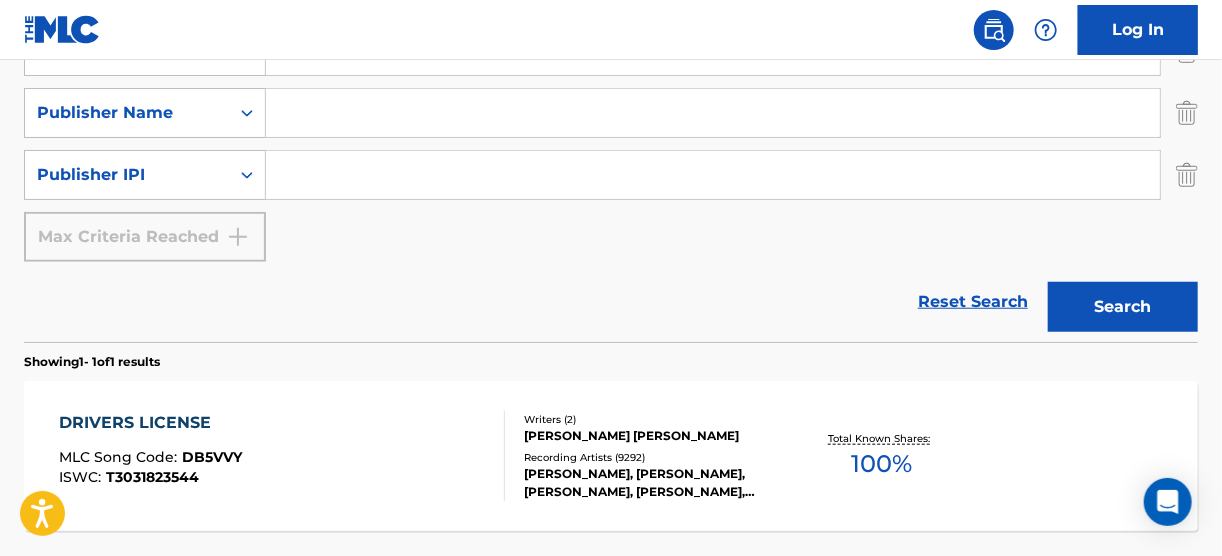 scroll, scrollTop: 400, scrollLeft: 0, axis: vertical 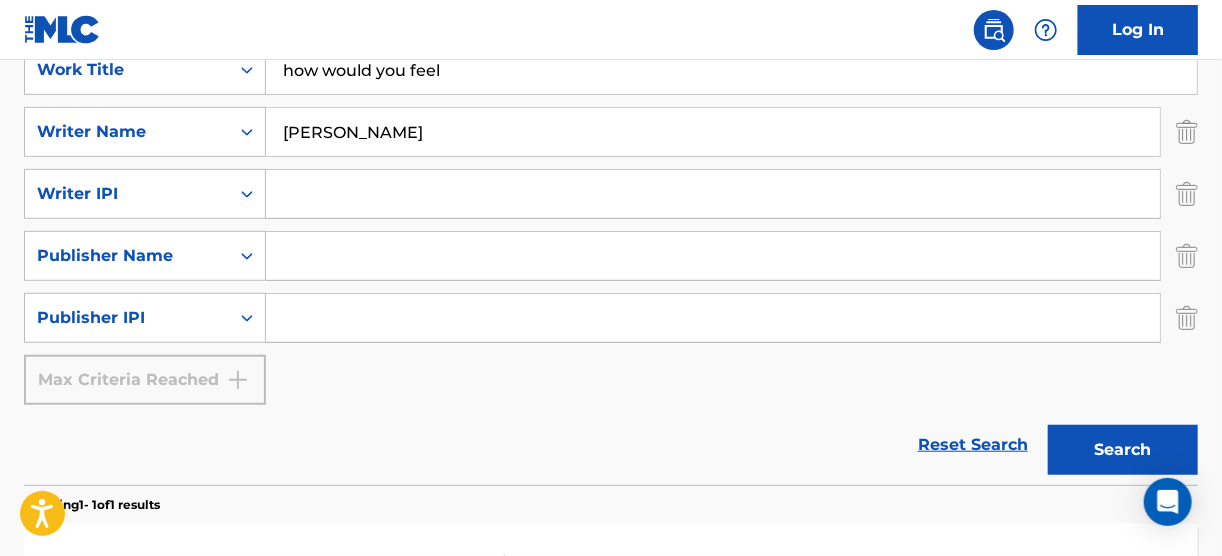 type on "[PERSON_NAME]" 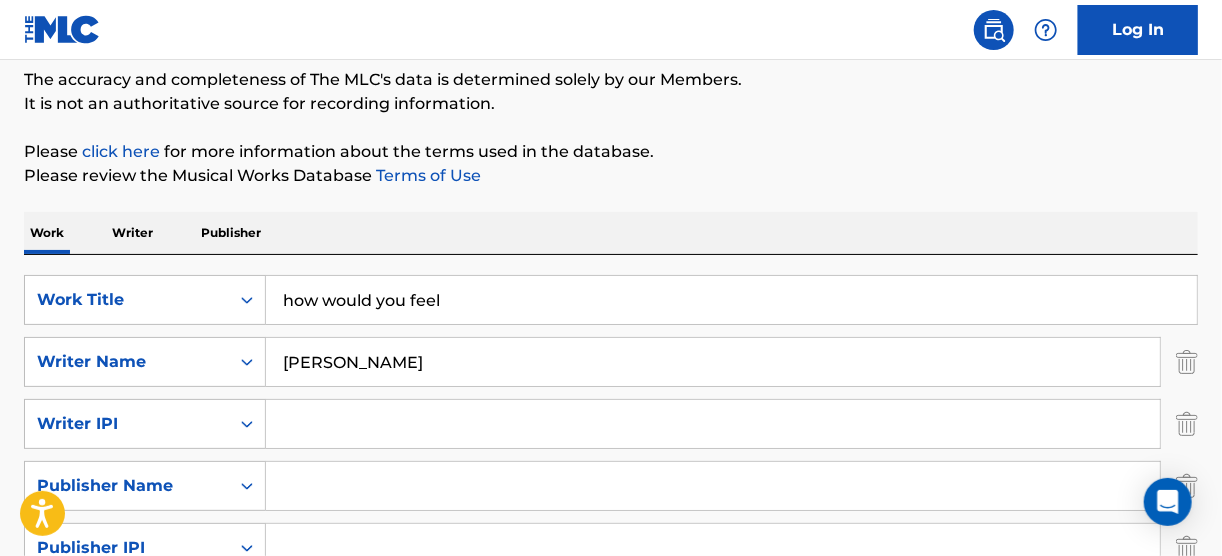 scroll, scrollTop: 160, scrollLeft: 0, axis: vertical 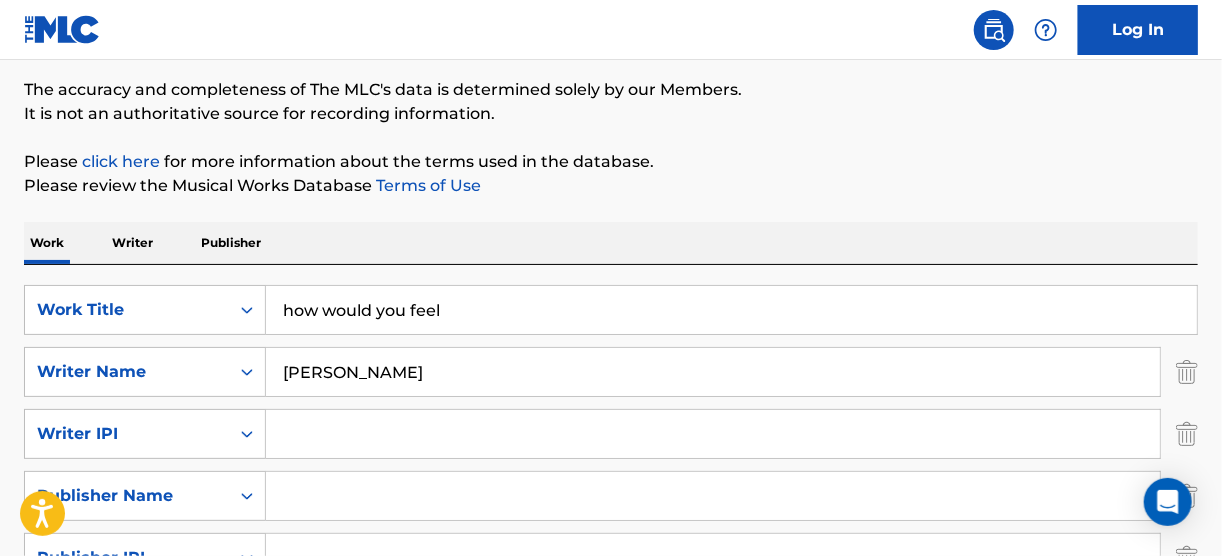 drag, startPoint x: 456, startPoint y: 308, endPoint x: 243, endPoint y: 218, distance: 231.23364 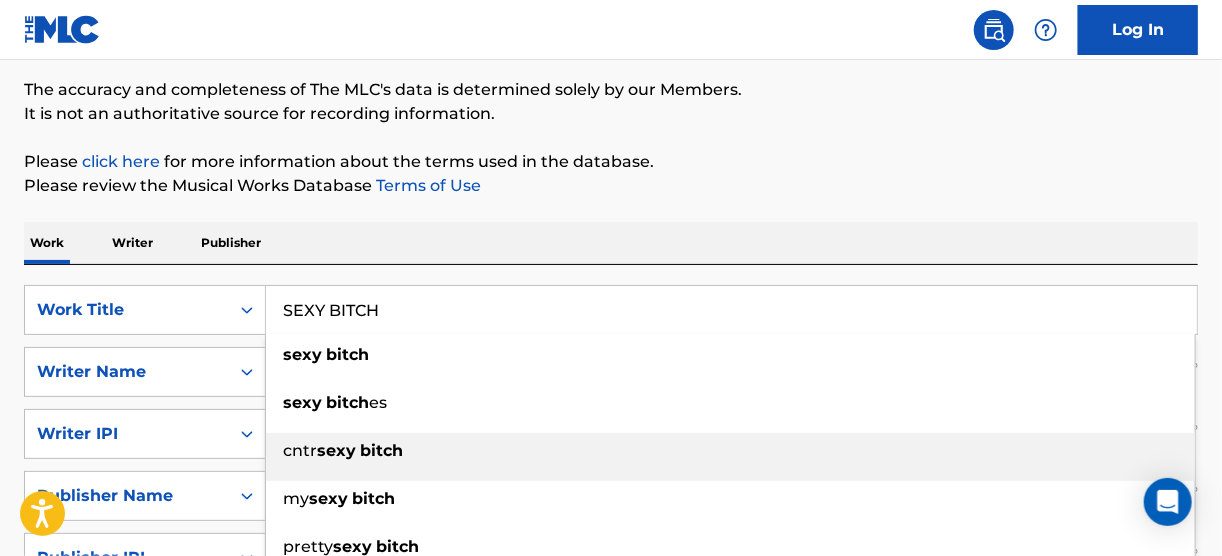click on "cntr  sexy   bitch" at bounding box center [730, 451] 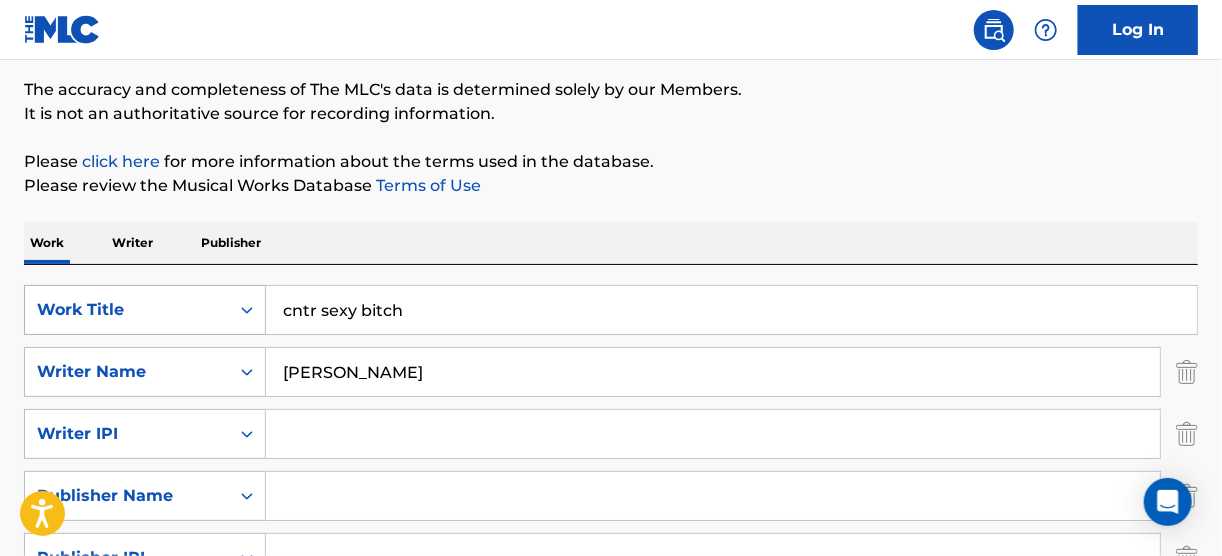 drag, startPoint x: 453, startPoint y: 378, endPoint x: 88, endPoint y: 322, distance: 369.2709 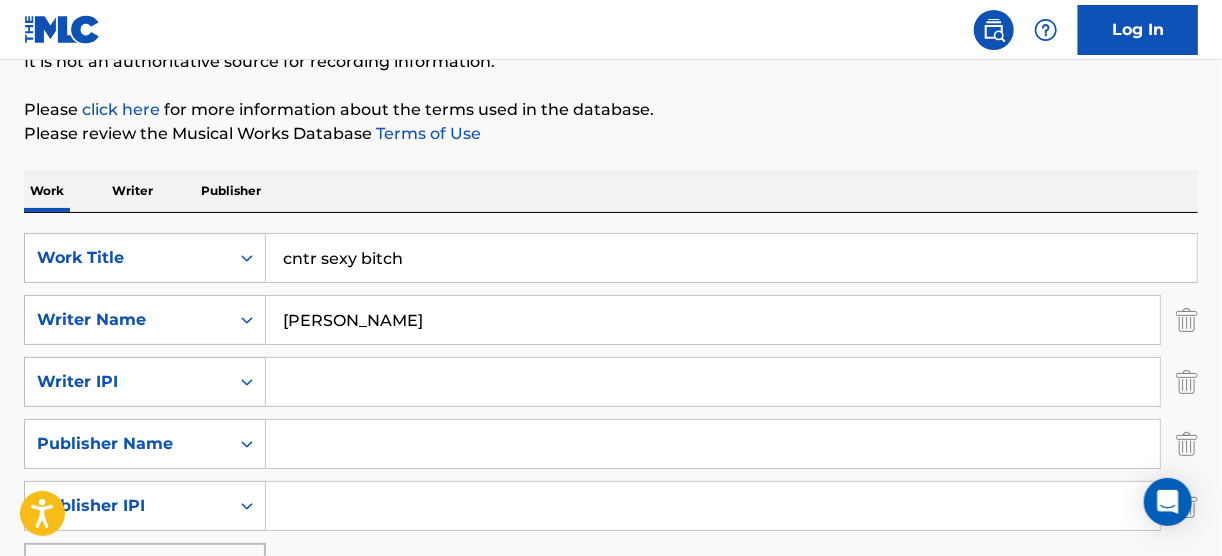 scroll, scrollTop: 320, scrollLeft: 0, axis: vertical 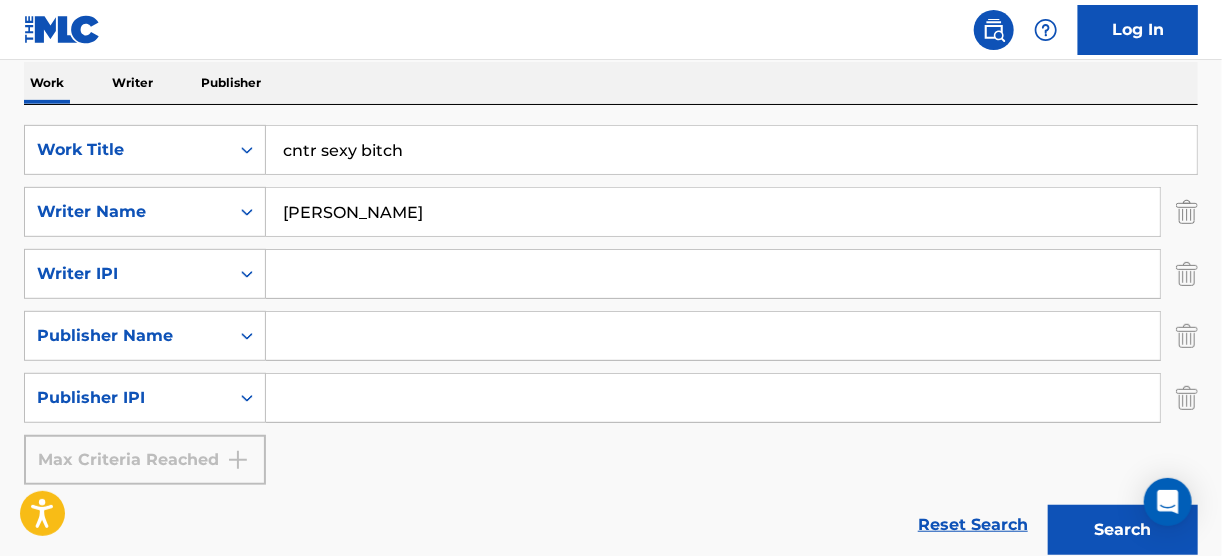 type on "[PERSON_NAME]" 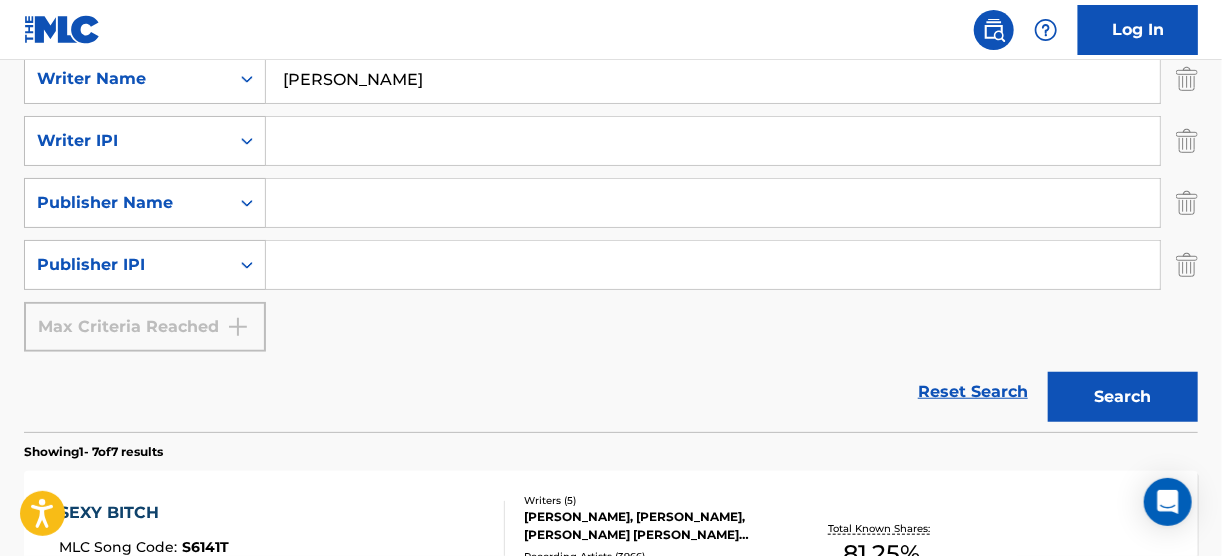 scroll, scrollTop: 218, scrollLeft: 0, axis: vertical 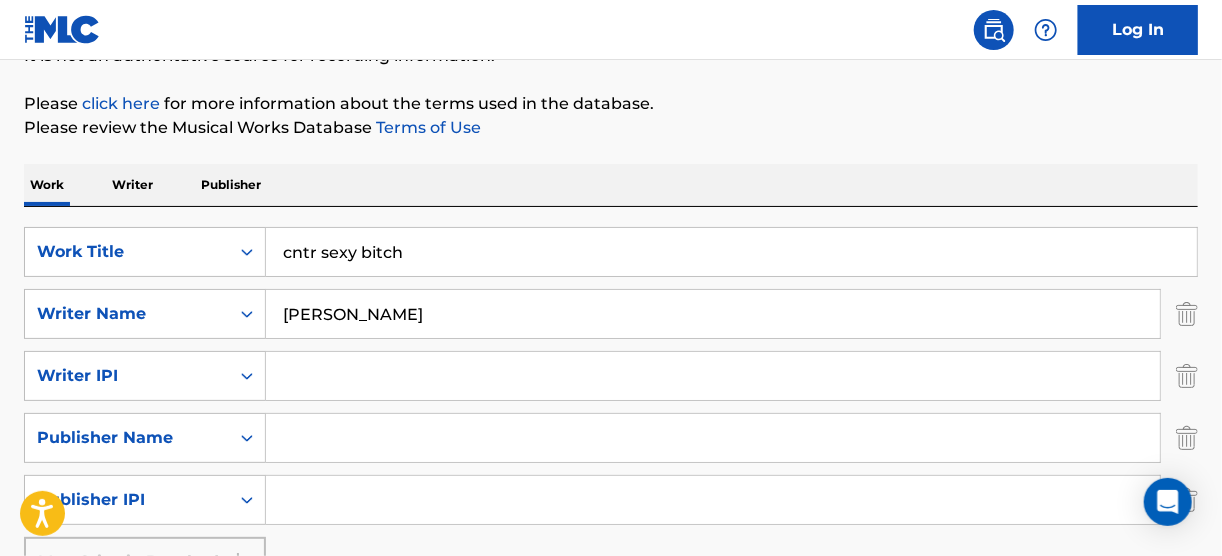 click on "cntr sexy bitch" at bounding box center (731, 252) 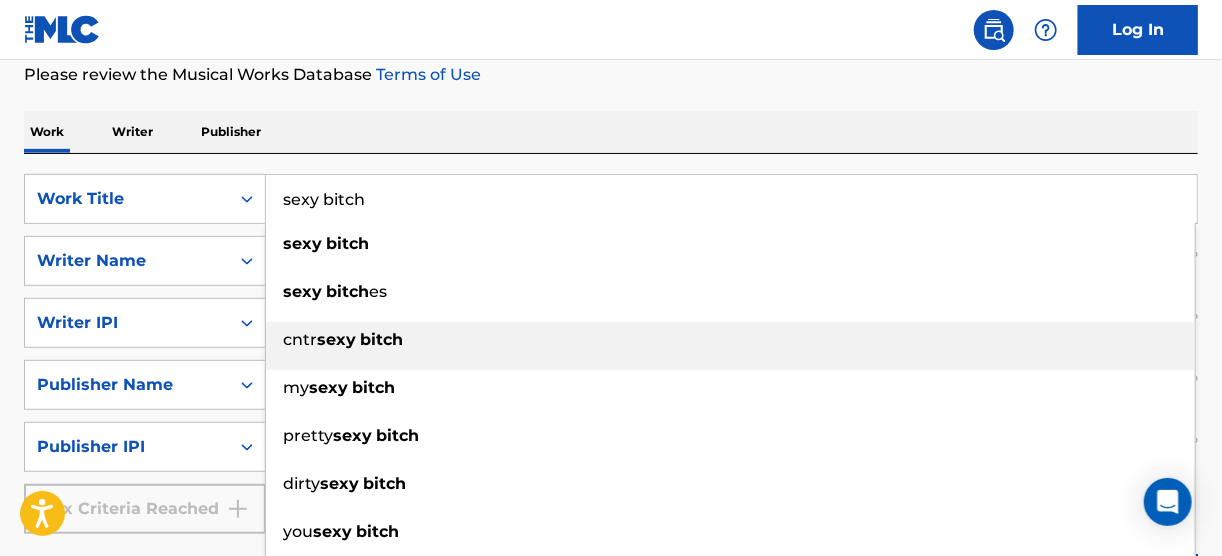 scroll, scrollTop: 298, scrollLeft: 0, axis: vertical 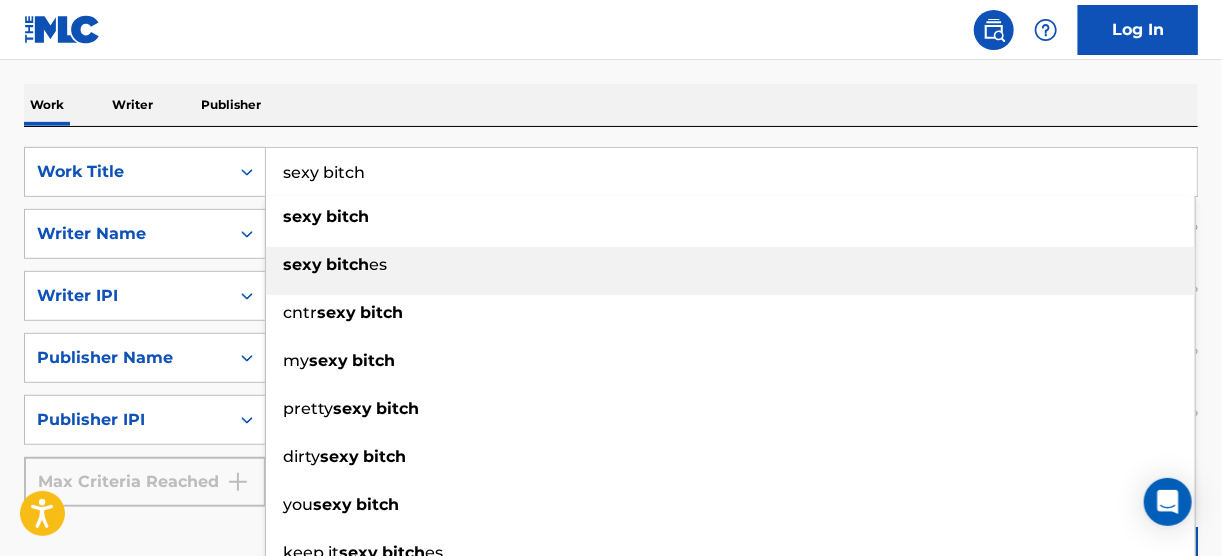 click on "sexy   bitch es" at bounding box center [730, 265] 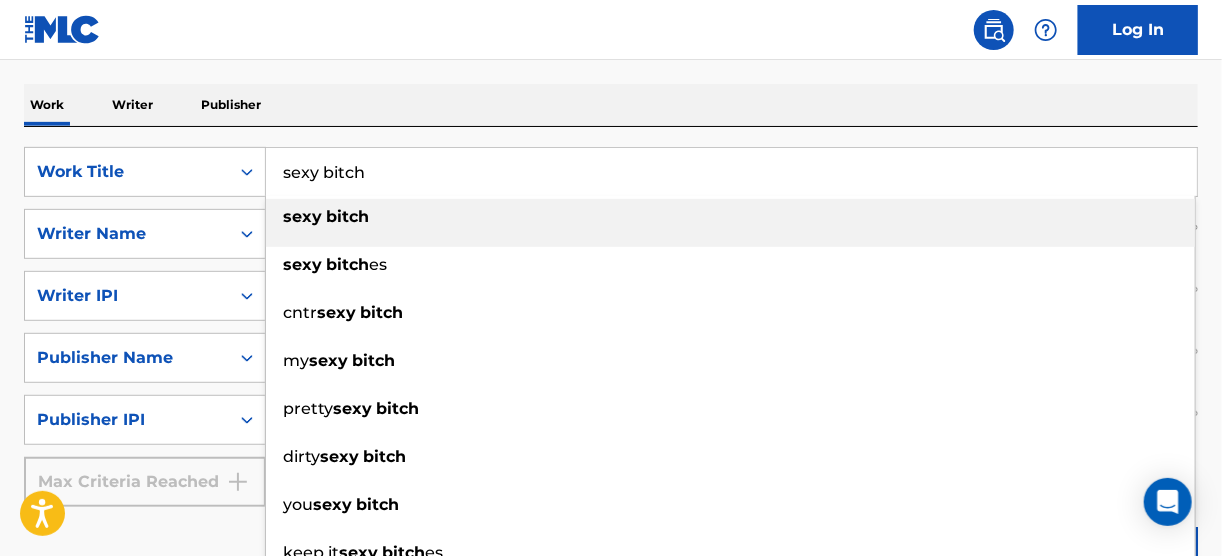 click on "bitch" at bounding box center [347, 216] 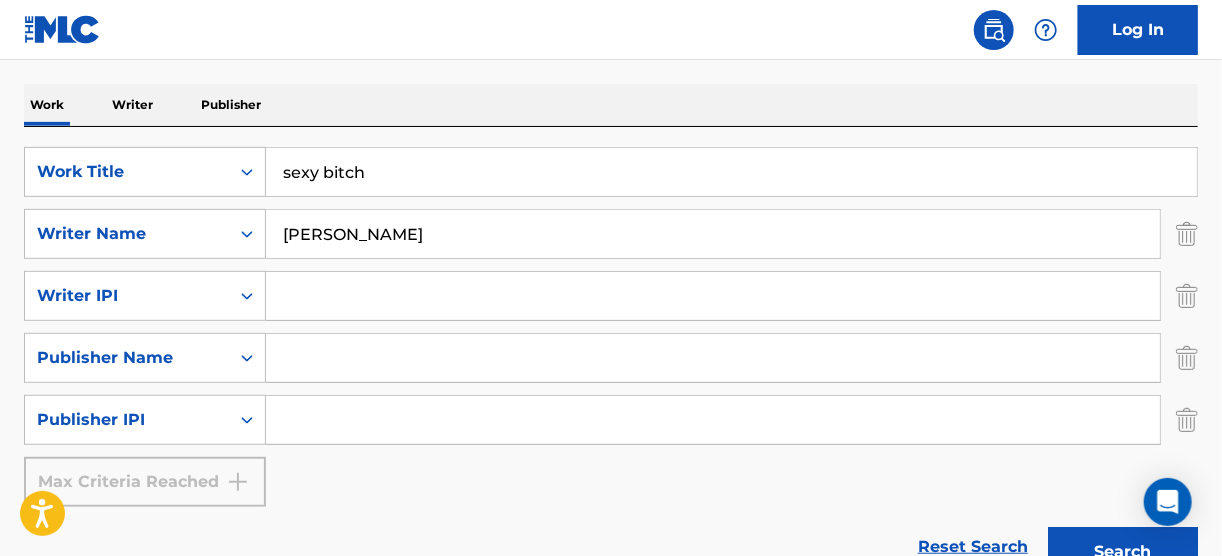 click on "Search" at bounding box center (1123, 552) 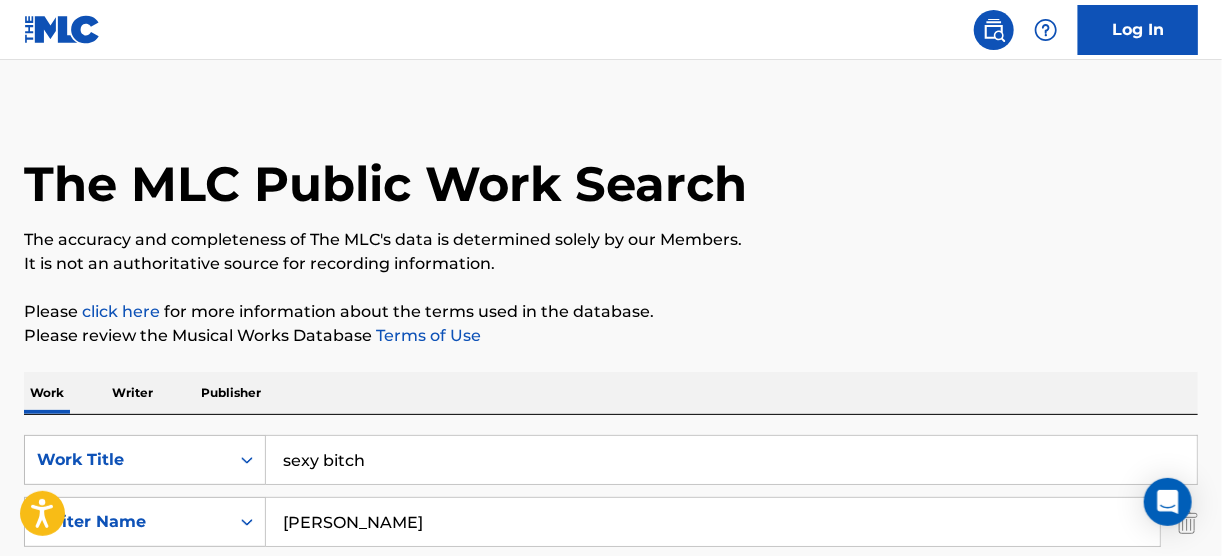 scroll, scrollTop: 320, scrollLeft: 0, axis: vertical 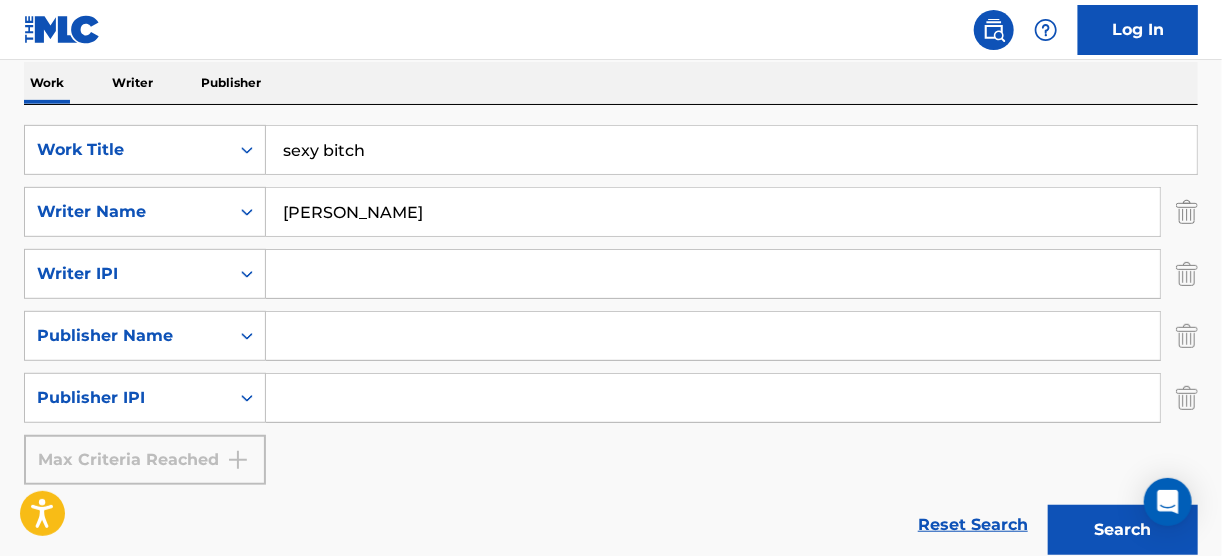 drag, startPoint x: 385, startPoint y: 152, endPoint x: 419, endPoint y: 156, distance: 34.234486 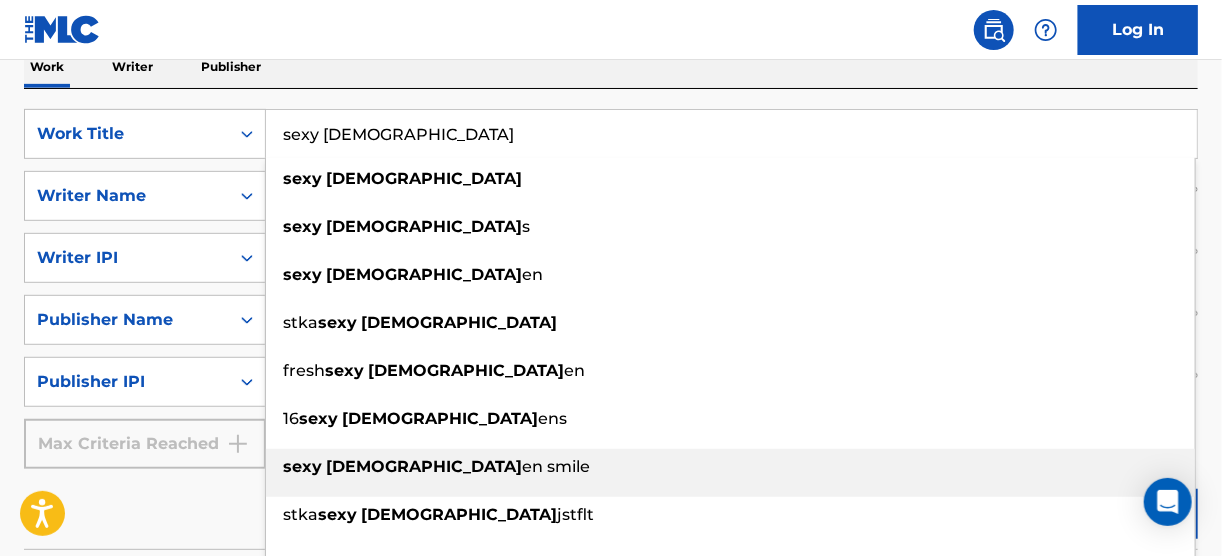 scroll, scrollTop: 240, scrollLeft: 0, axis: vertical 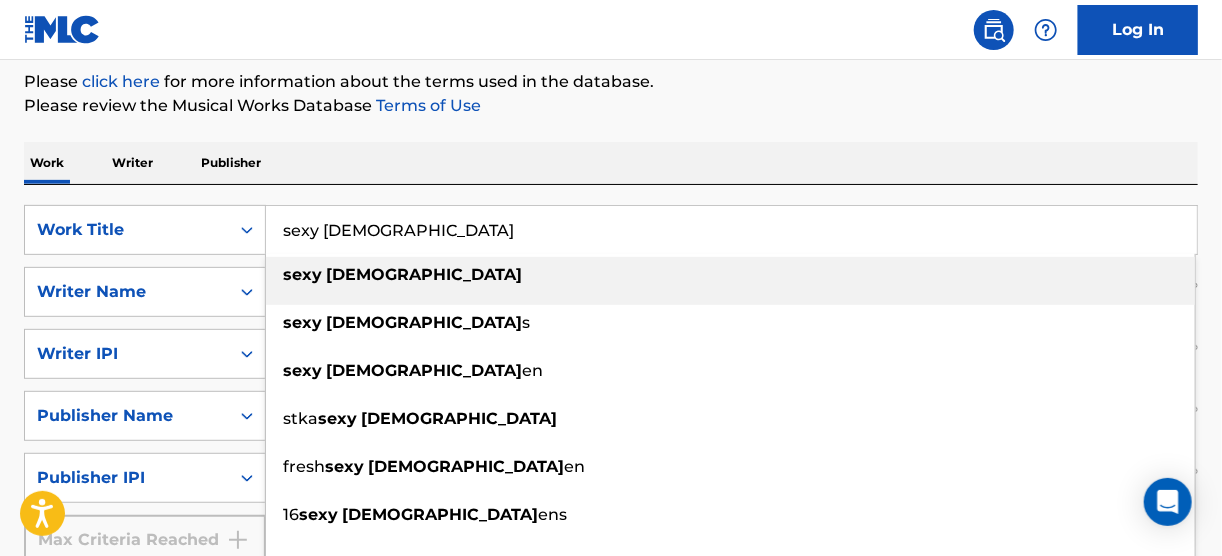 click on "[DEMOGRAPHIC_DATA]" at bounding box center [424, 274] 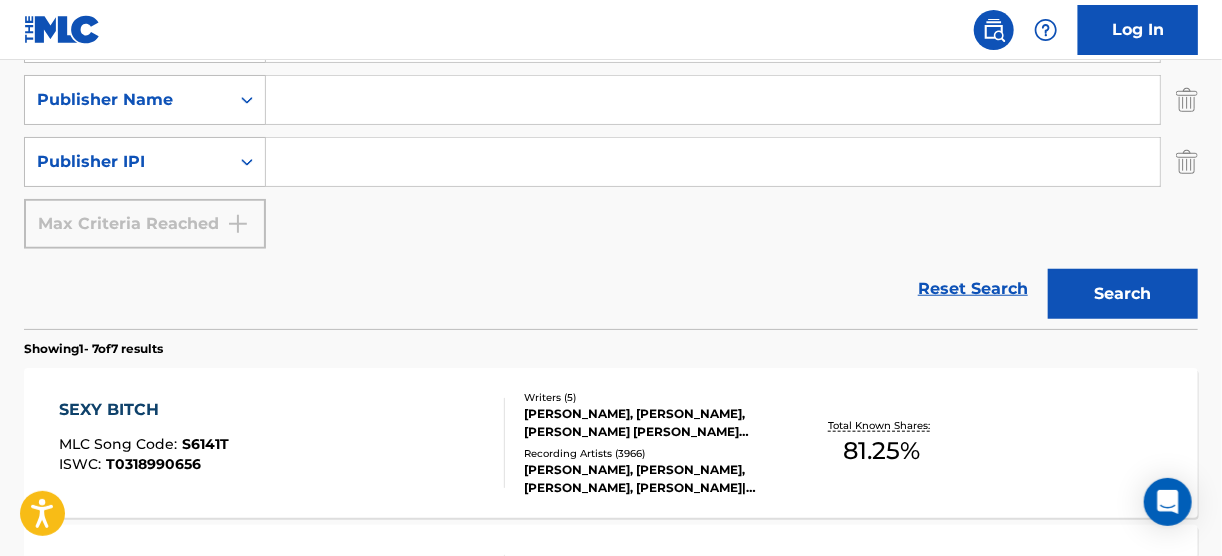 scroll, scrollTop: 560, scrollLeft: 0, axis: vertical 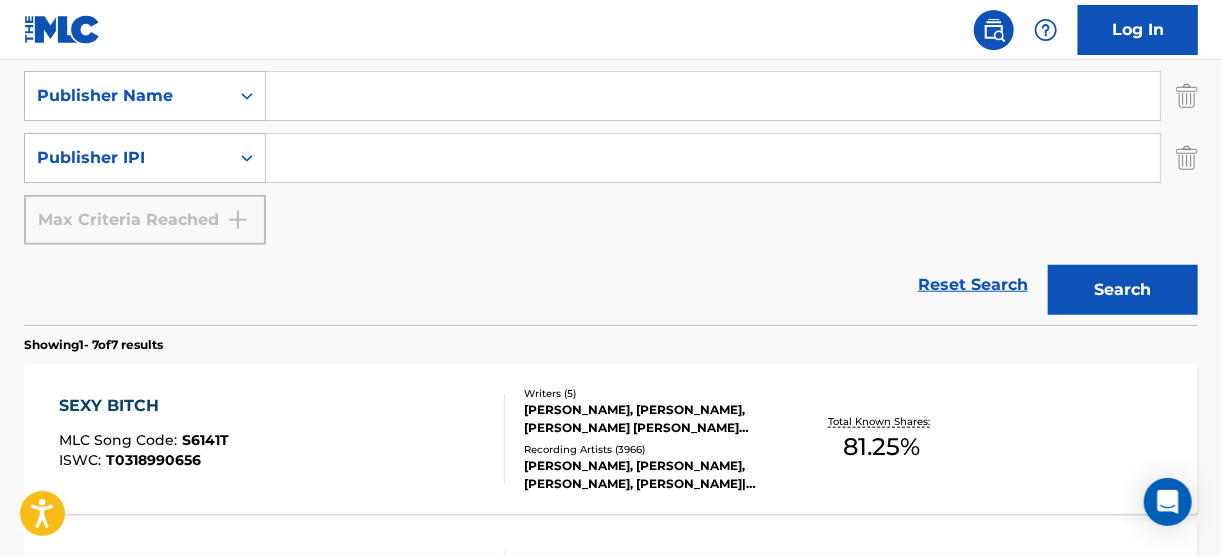 click on "Search" at bounding box center [1123, 290] 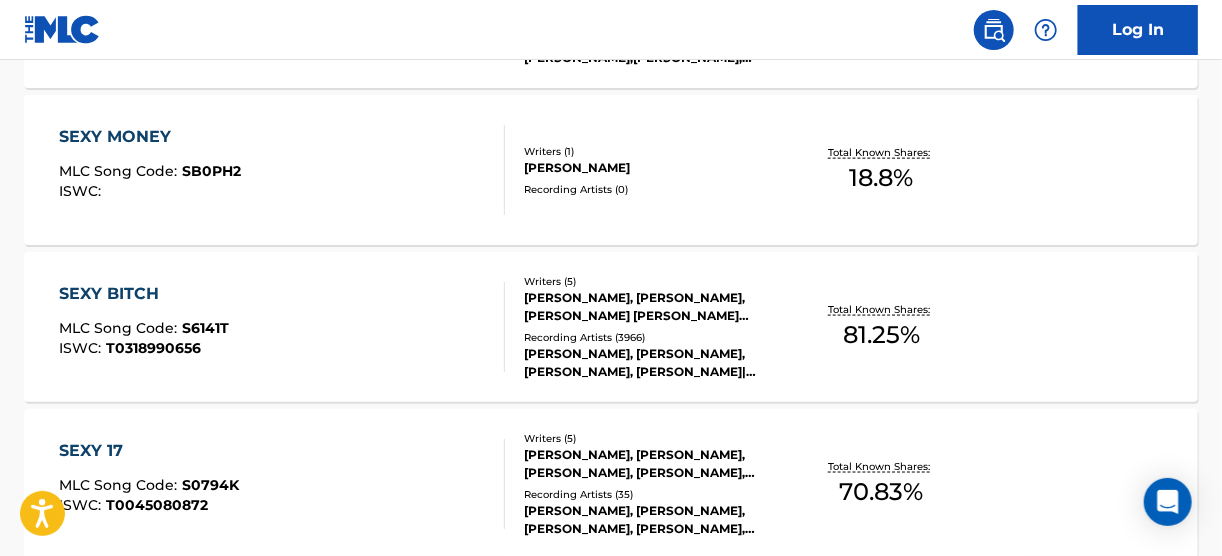 scroll, scrollTop: 1040, scrollLeft: 0, axis: vertical 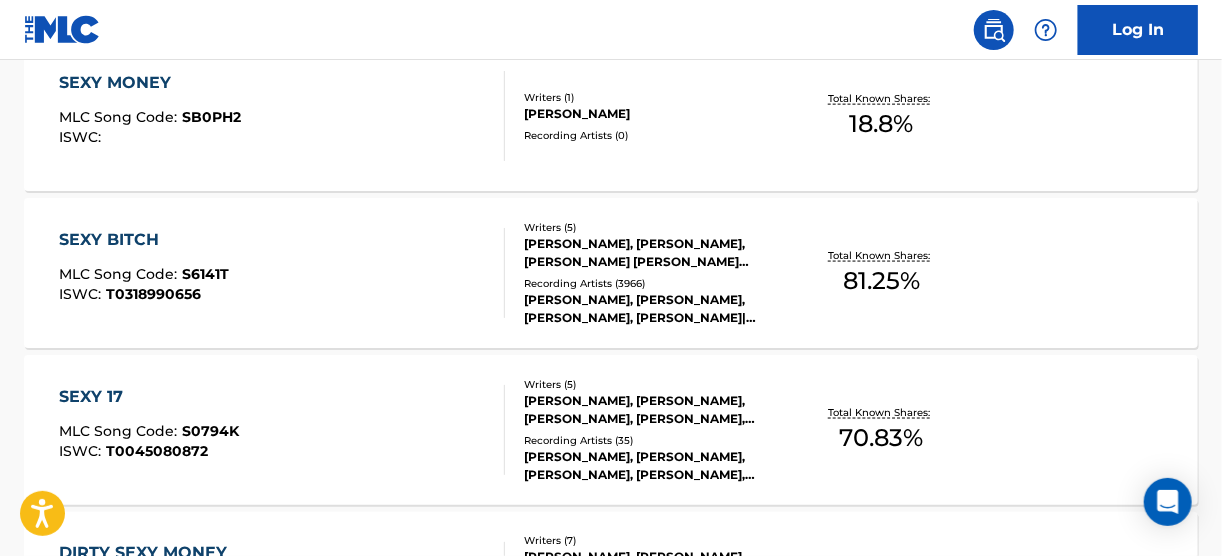 click on "SEXY BITCH" at bounding box center [144, 240] 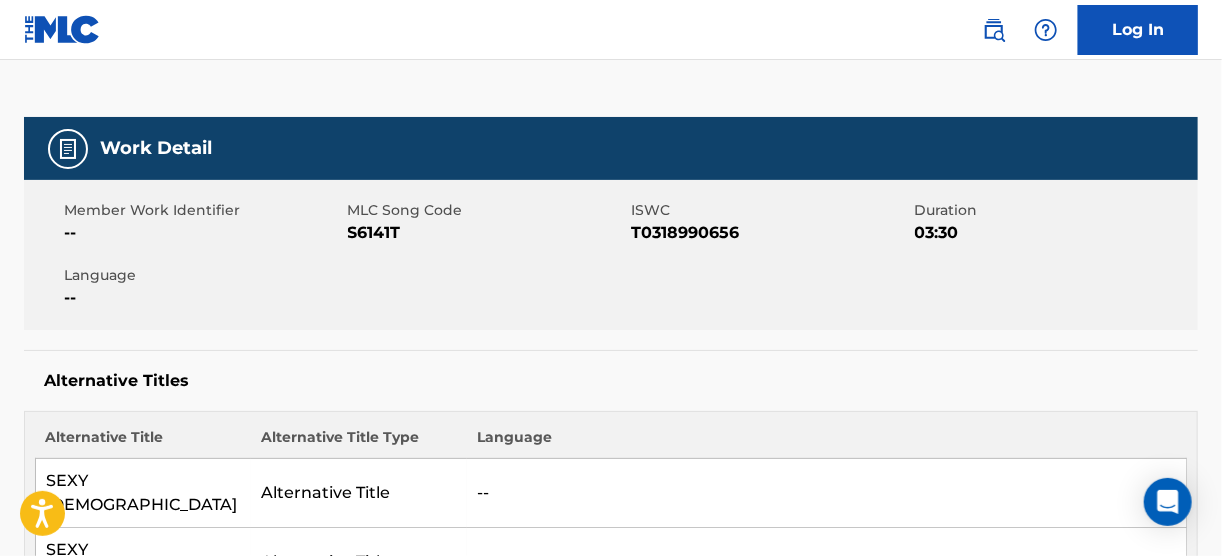 scroll, scrollTop: 240, scrollLeft: 0, axis: vertical 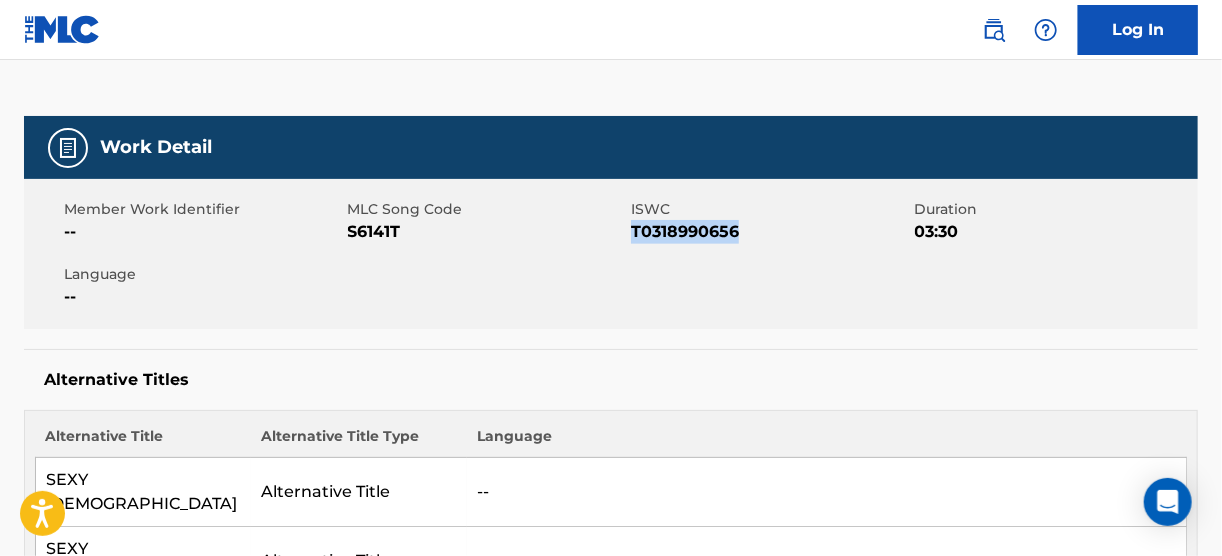 drag, startPoint x: 632, startPoint y: 226, endPoint x: 745, endPoint y: 232, distance: 113.15918 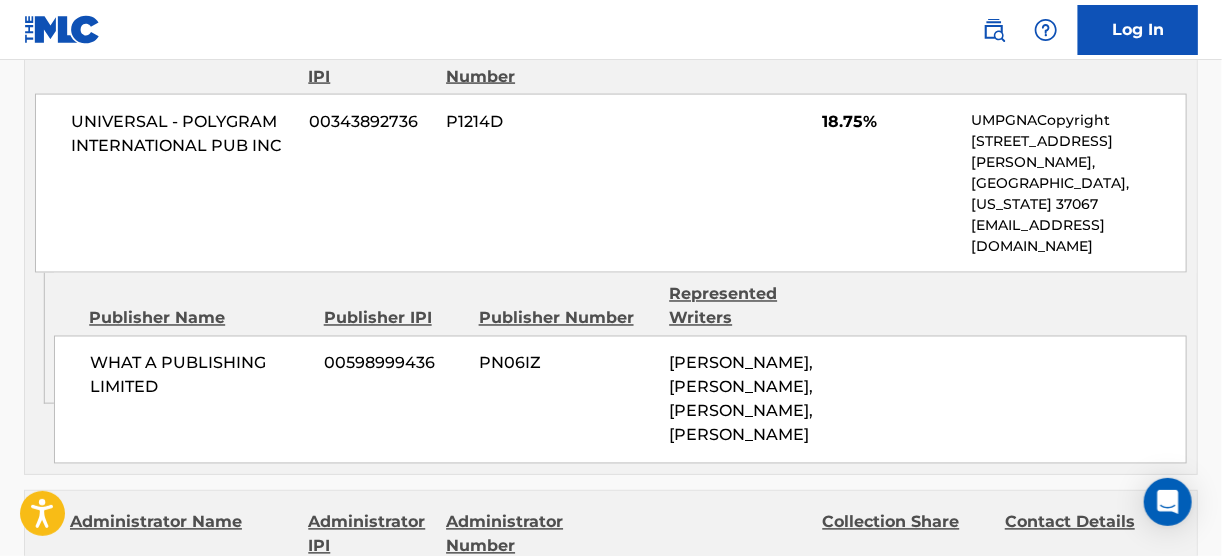 scroll, scrollTop: 1280, scrollLeft: 0, axis: vertical 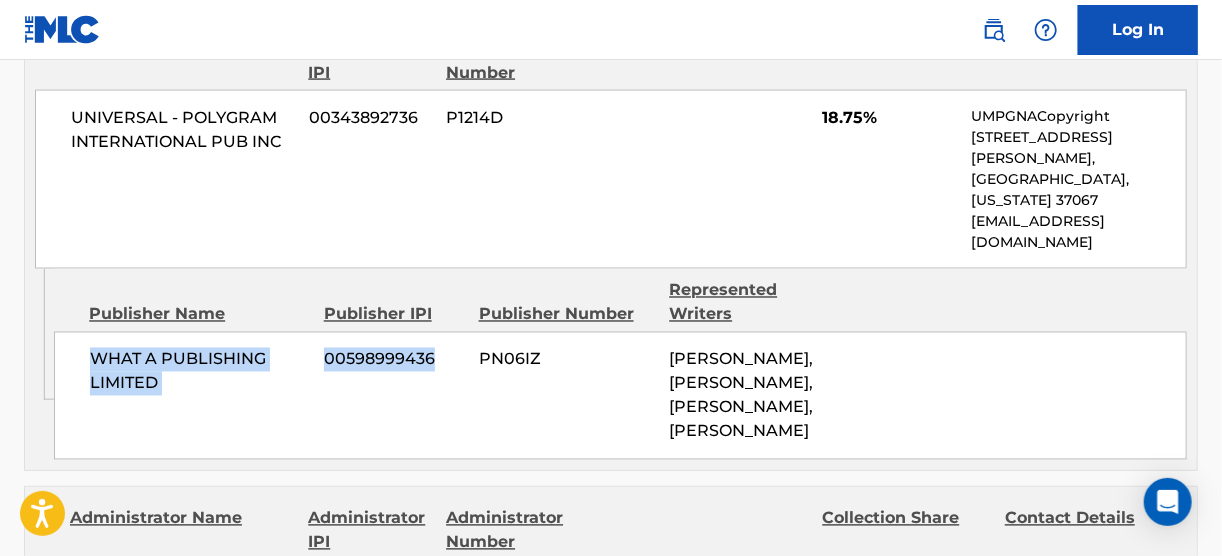 drag, startPoint x: 93, startPoint y: 237, endPoint x: 435, endPoint y: 276, distance: 344.2165 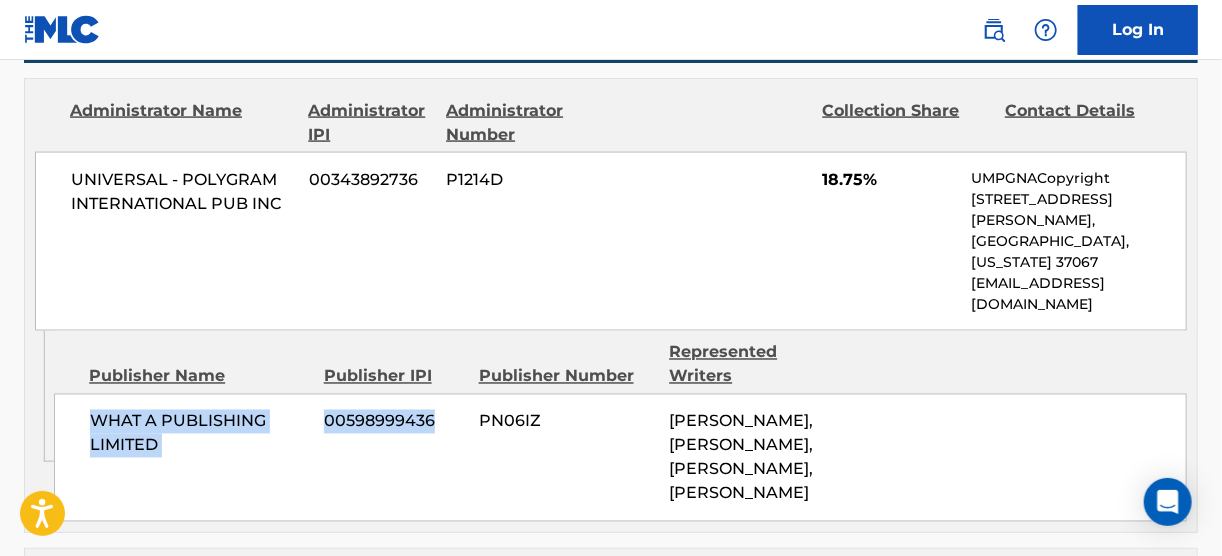 scroll, scrollTop: 1120, scrollLeft: 0, axis: vertical 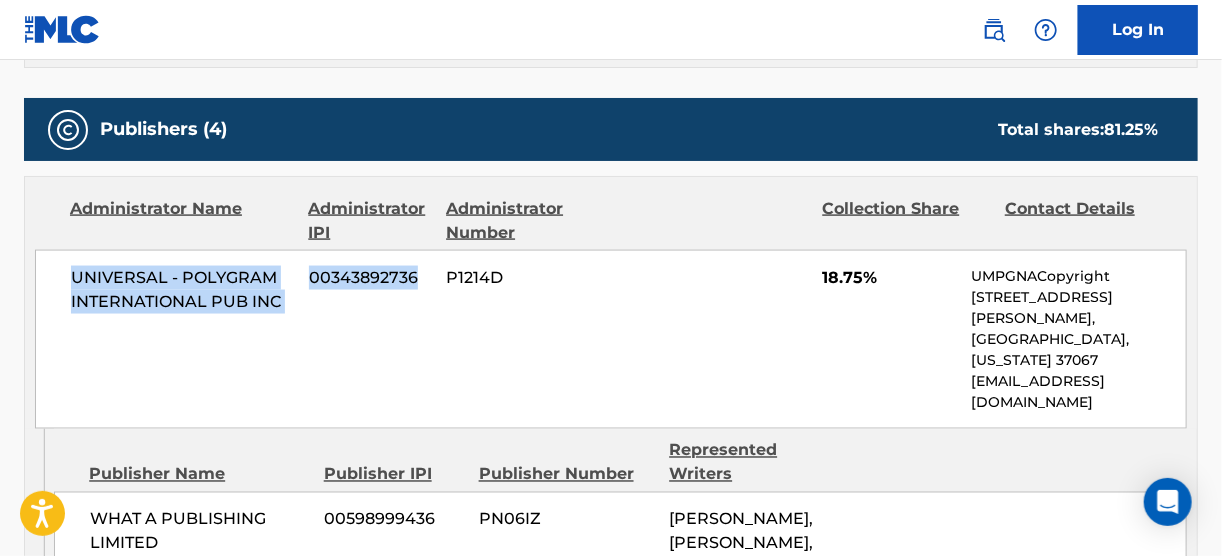 drag, startPoint x: 76, startPoint y: 218, endPoint x: 419, endPoint y: 262, distance: 345.81064 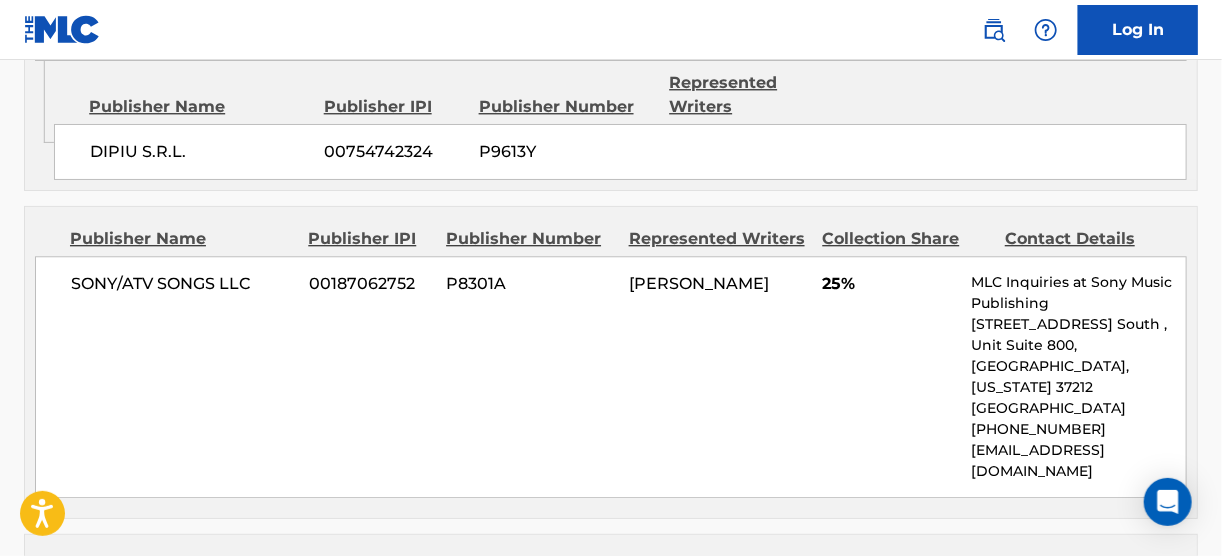 scroll, scrollTop: 1920, scrollLeft: 0, axis: vertical 